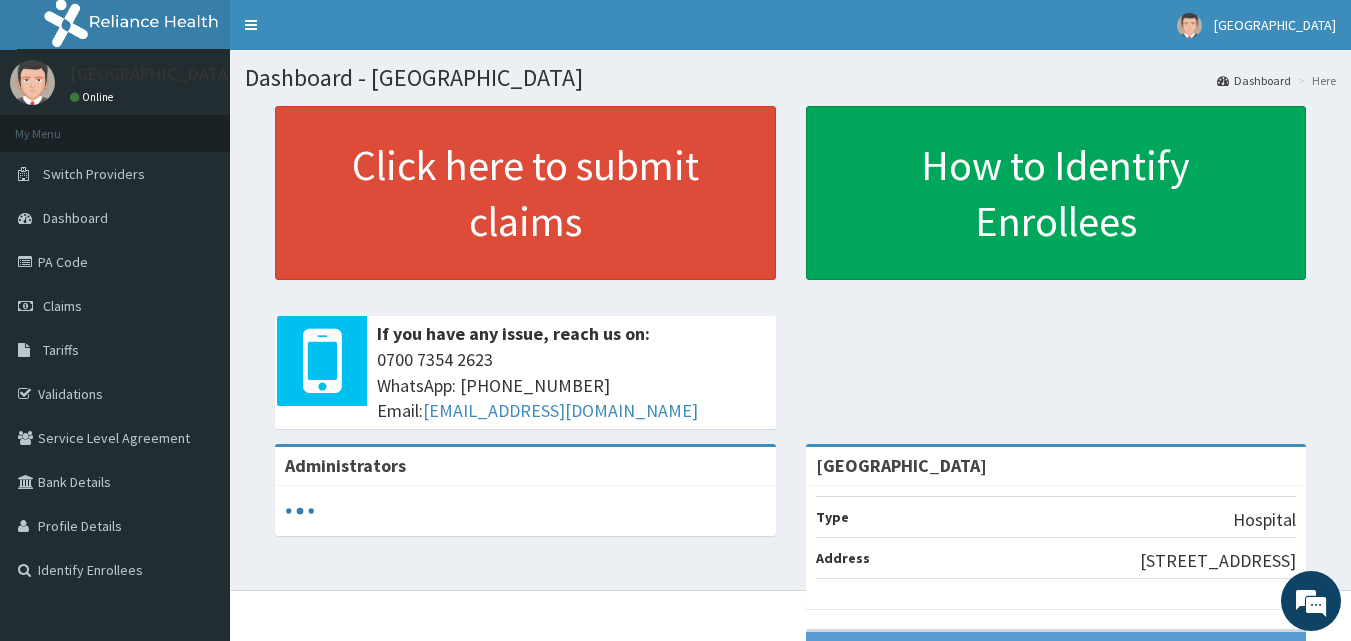 scroll, scrollTop: 0, scrollLeft: 0, axis: both 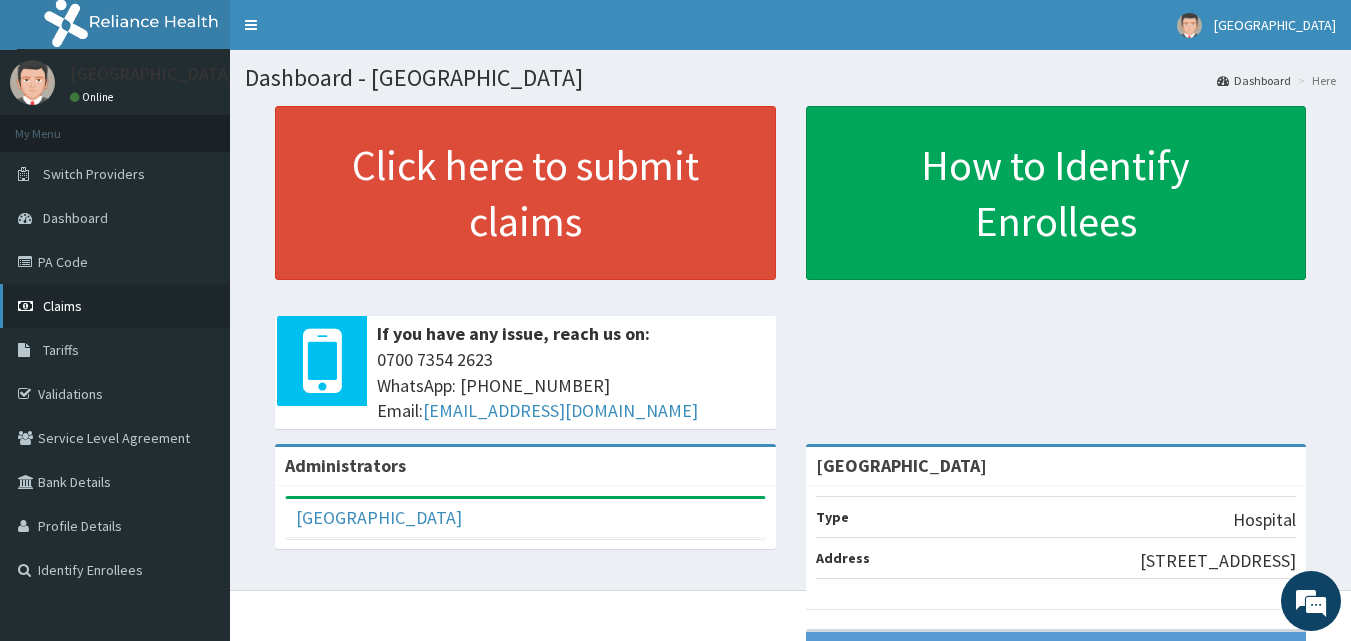 click on "Claims" at bounding box center [62, 306] 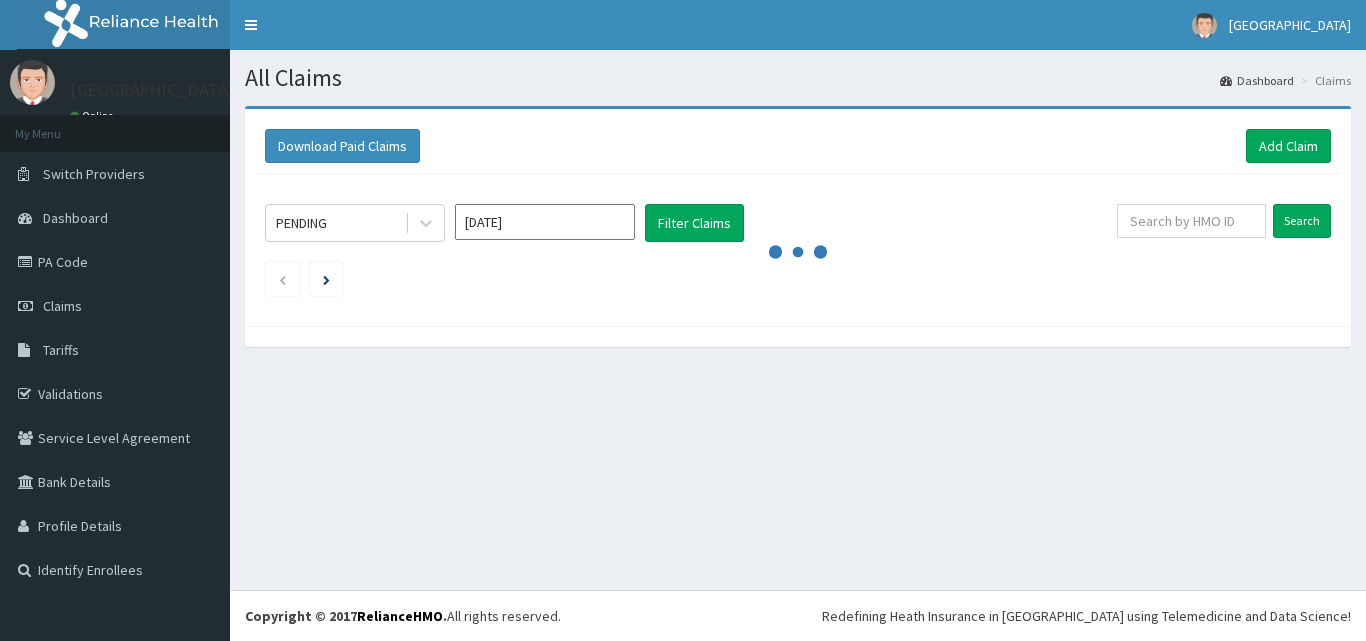 scroll, scrollTop: 0, scrollLeft: 0, axis: both 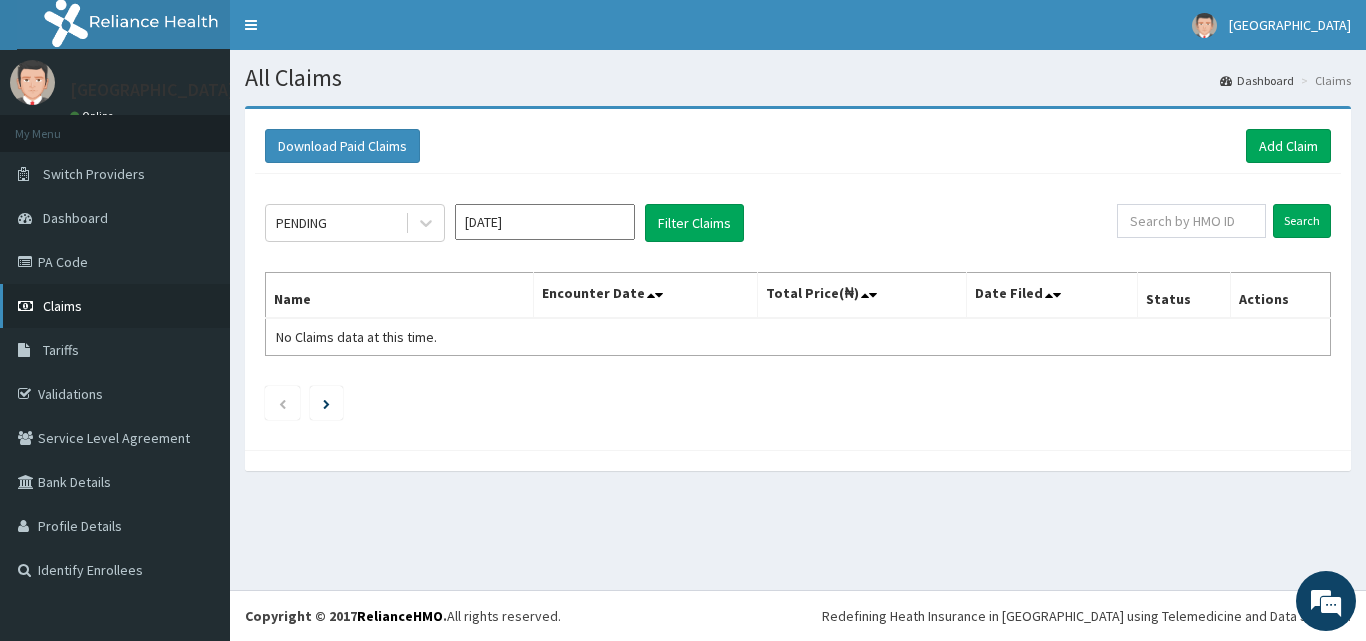 click on "Claims" at bounding box center (62, 306) 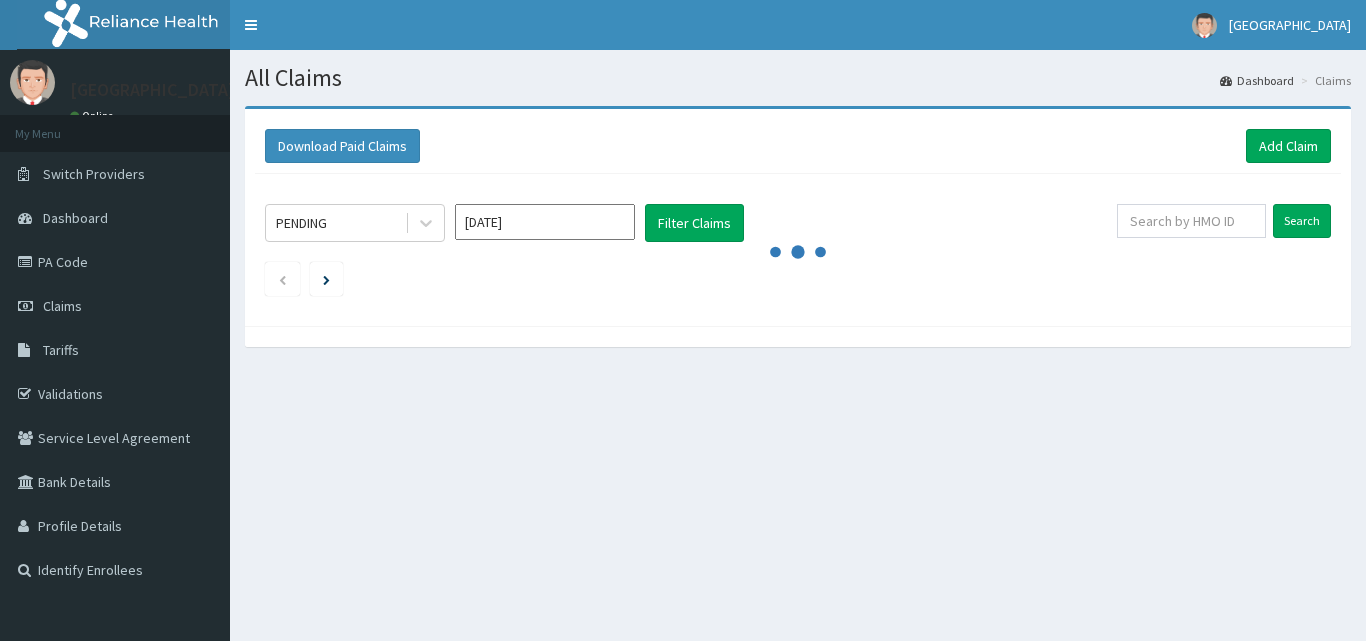 scroll, scrollTop: 0, scrollLeft: 0, axis: both 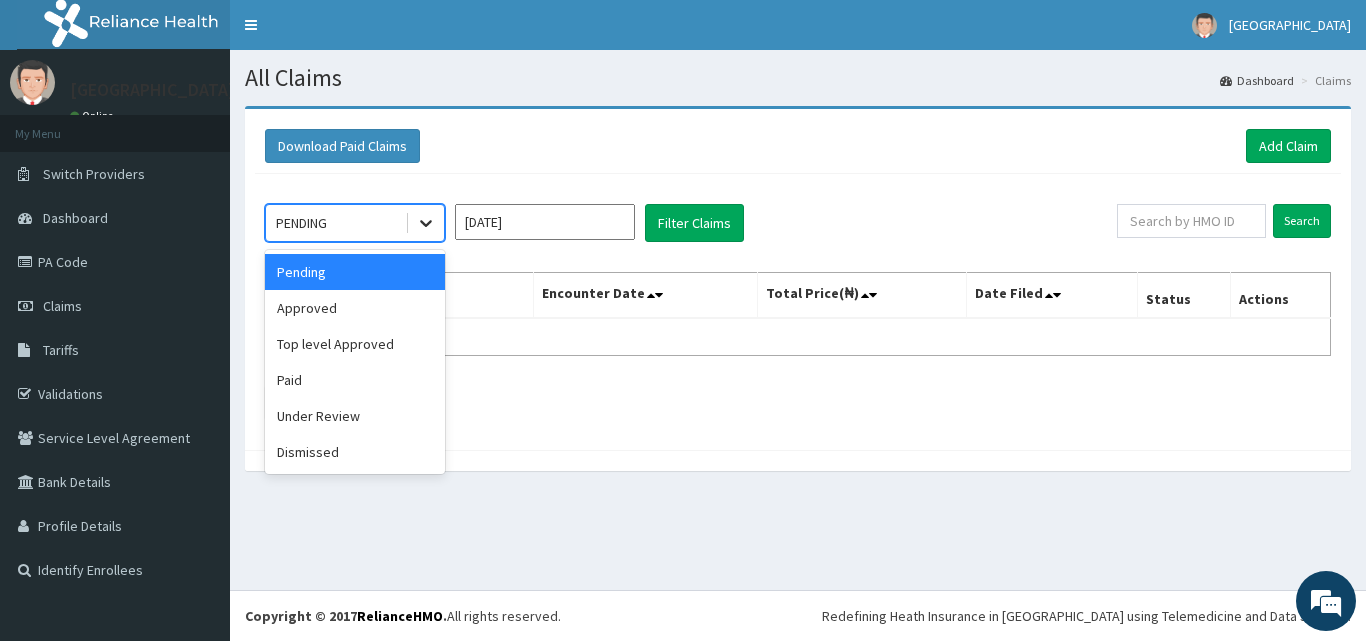 click 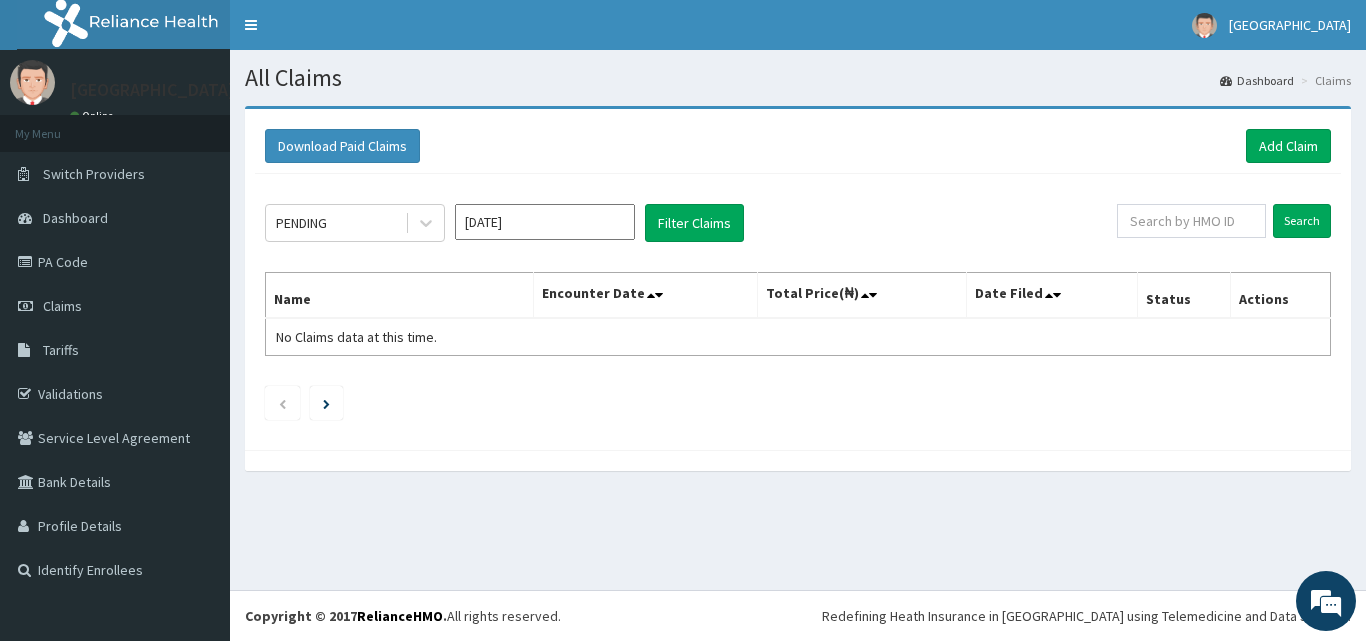 click on "All Claims
Dashboard
Claims
Download Paid Claims Add Claim × Note you can only download claims within a maximum of 1 year and the dates will auto-adjust when you select range that is greater than 1 year From 11-04-2025 To 11-07-2025 Close Download PENDING Jul 2025 Filter Claims Search Name Encounter Date Total Price(₦) Date Filed Status Actions No Claims data at this time." at bounding box center (798, 320) 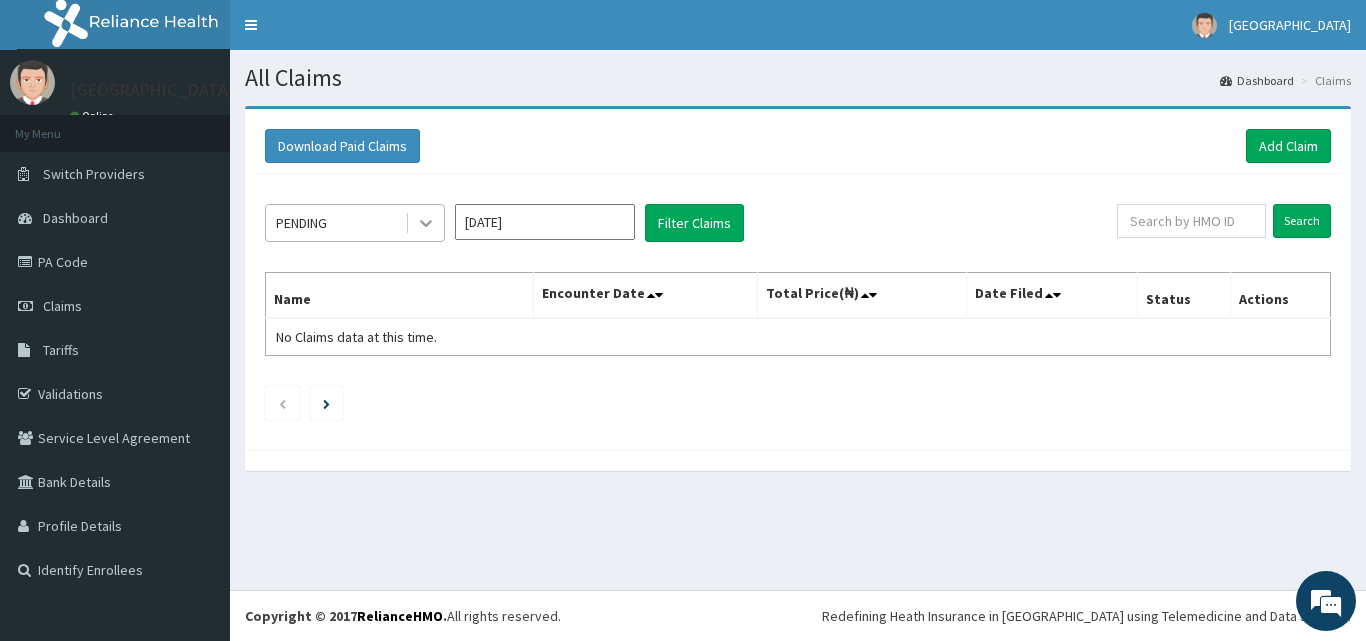 scroll, scrollTop: 0, scrollLeft: 0, axis: both 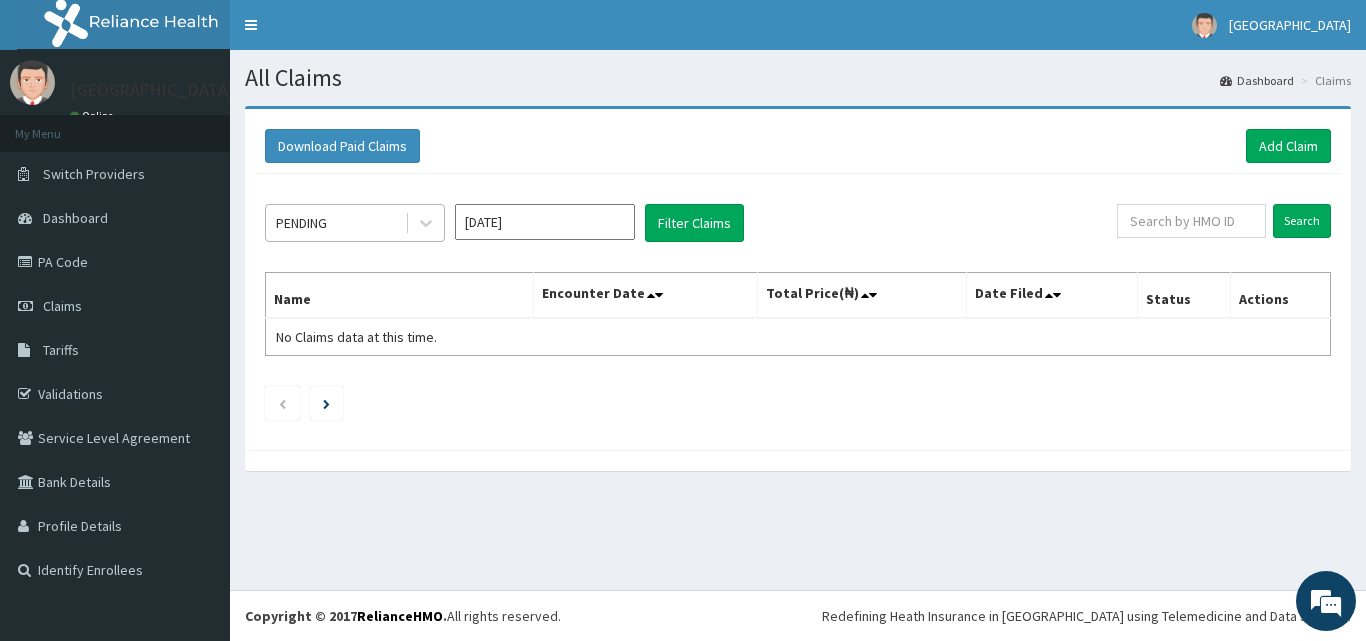 click on "PENDING" at bounding box center (335, 223) 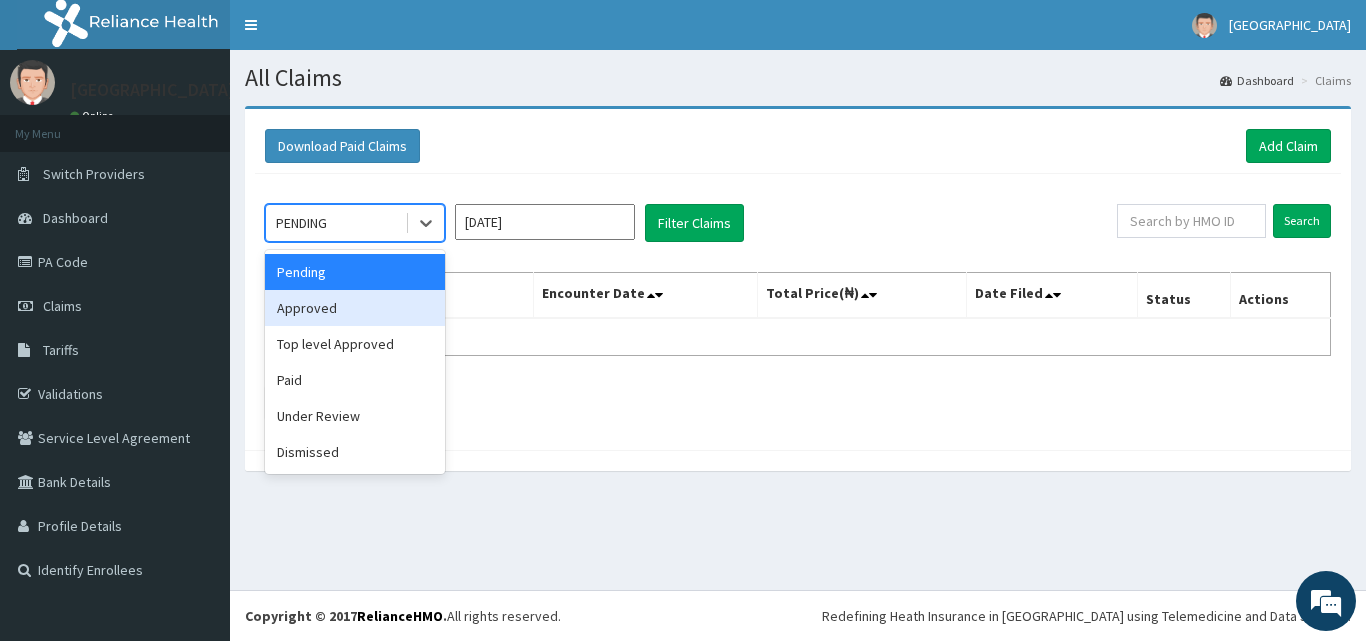 click on "Approved" at bounding box center [355, 308] 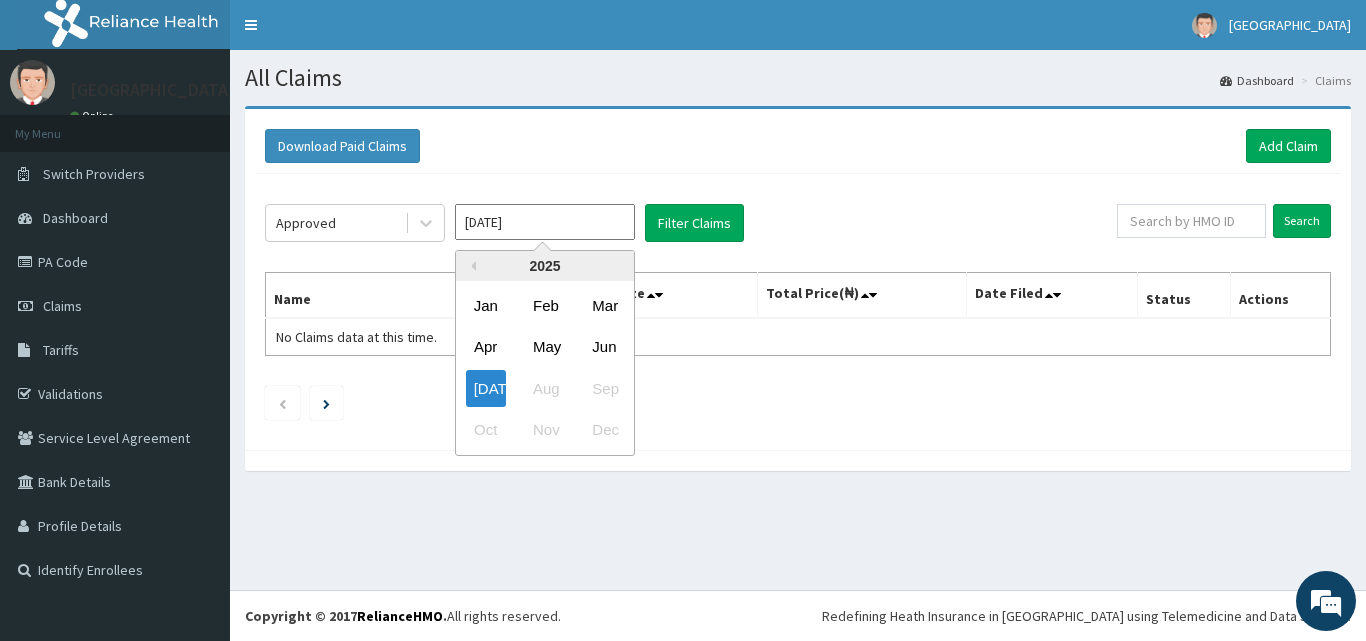 click on "Jul 2025" at bounding box center (545, 222) 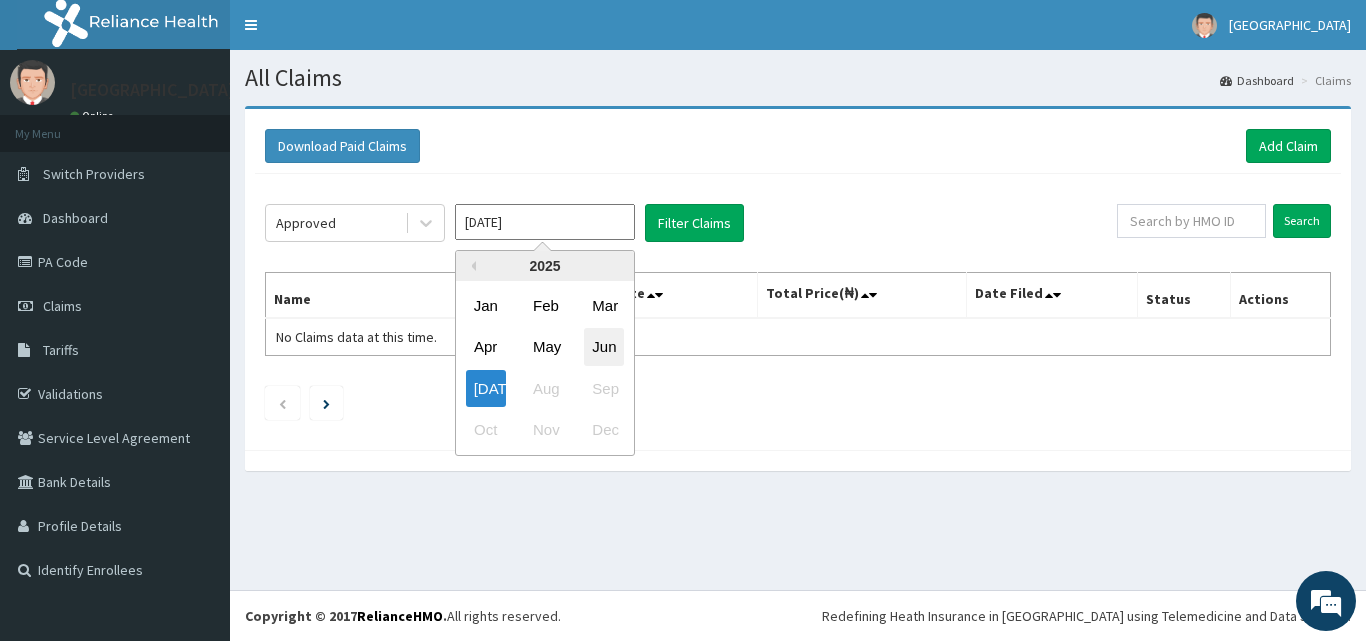 click on "Jun" at bounding box center (604, 347) 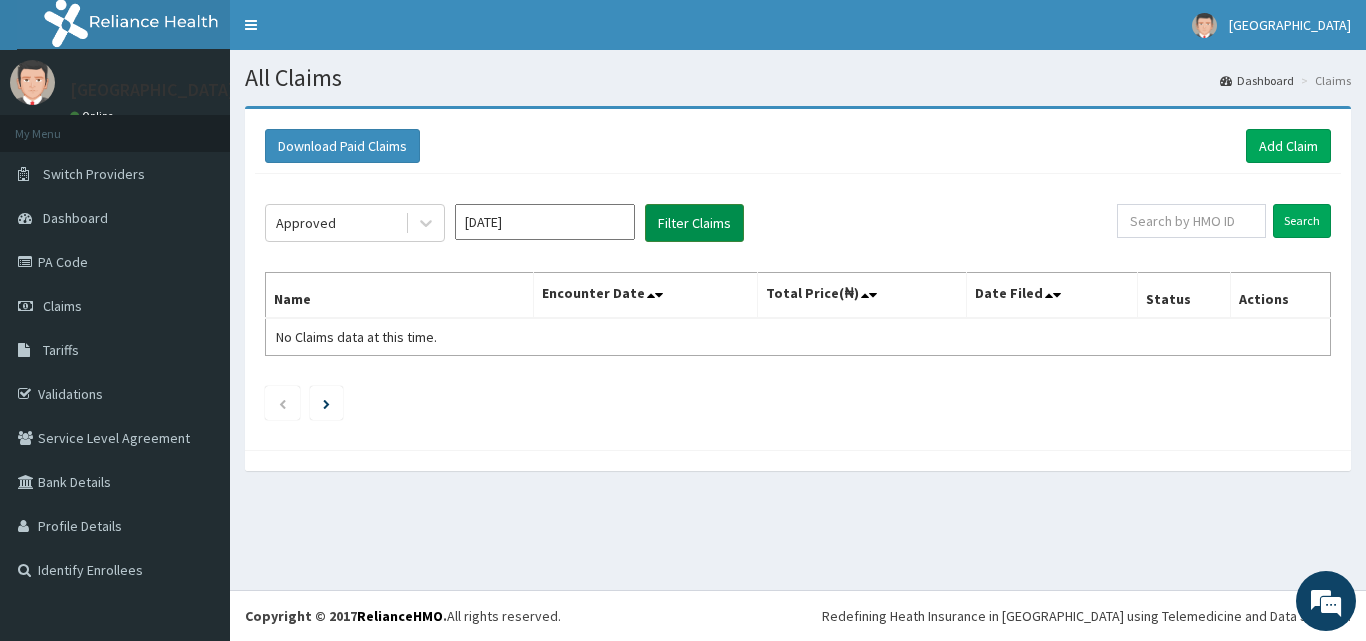click on "Filter Claims" at bounding box center [694, 223] 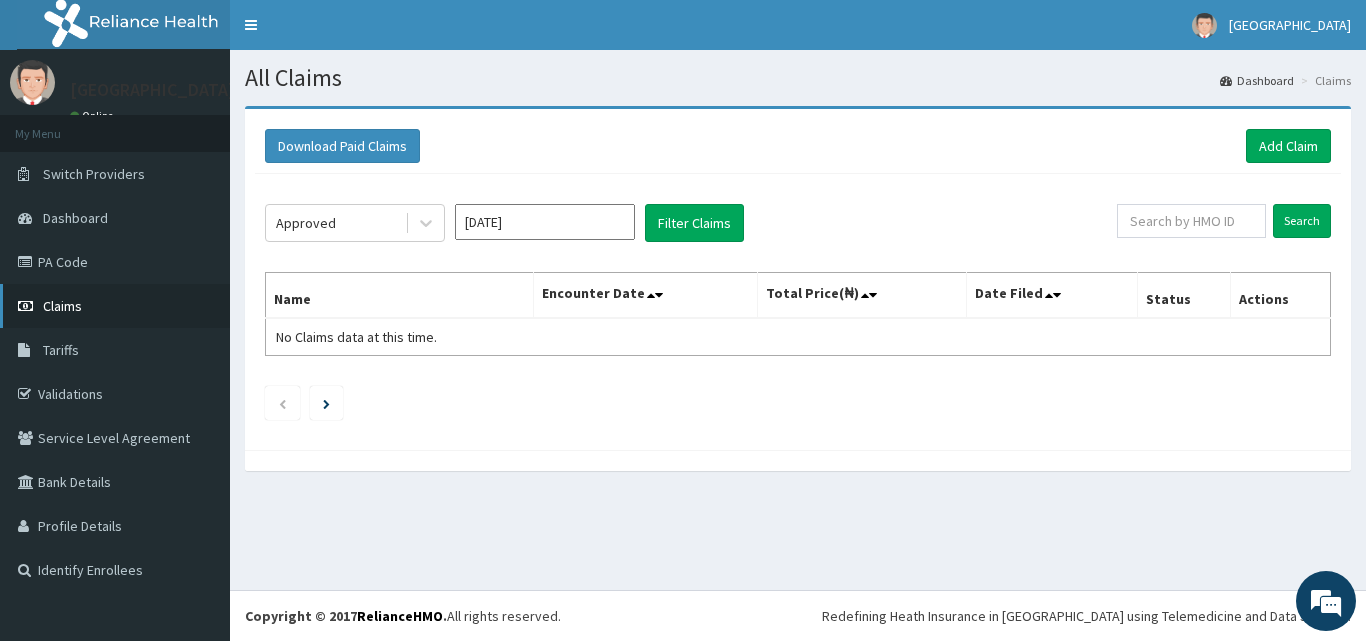 click on "Claims" at bounding box center (62, 306) 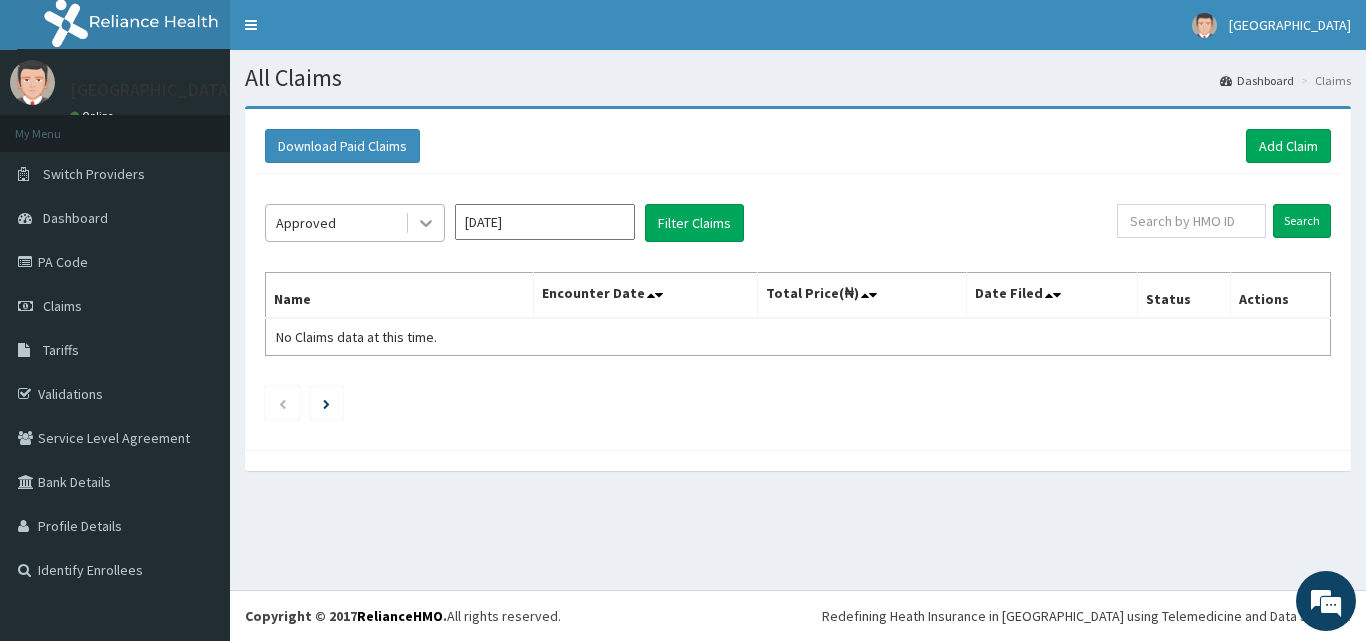 click 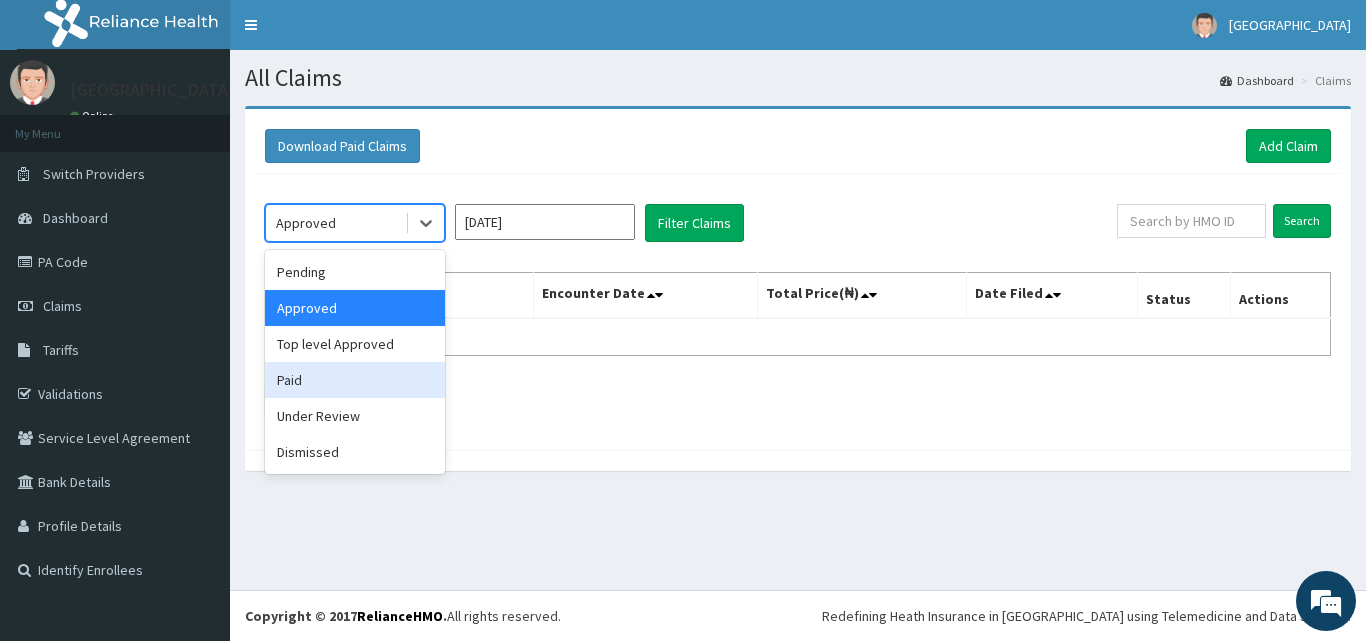 click on "Paid" at bounding box center (355, 380) 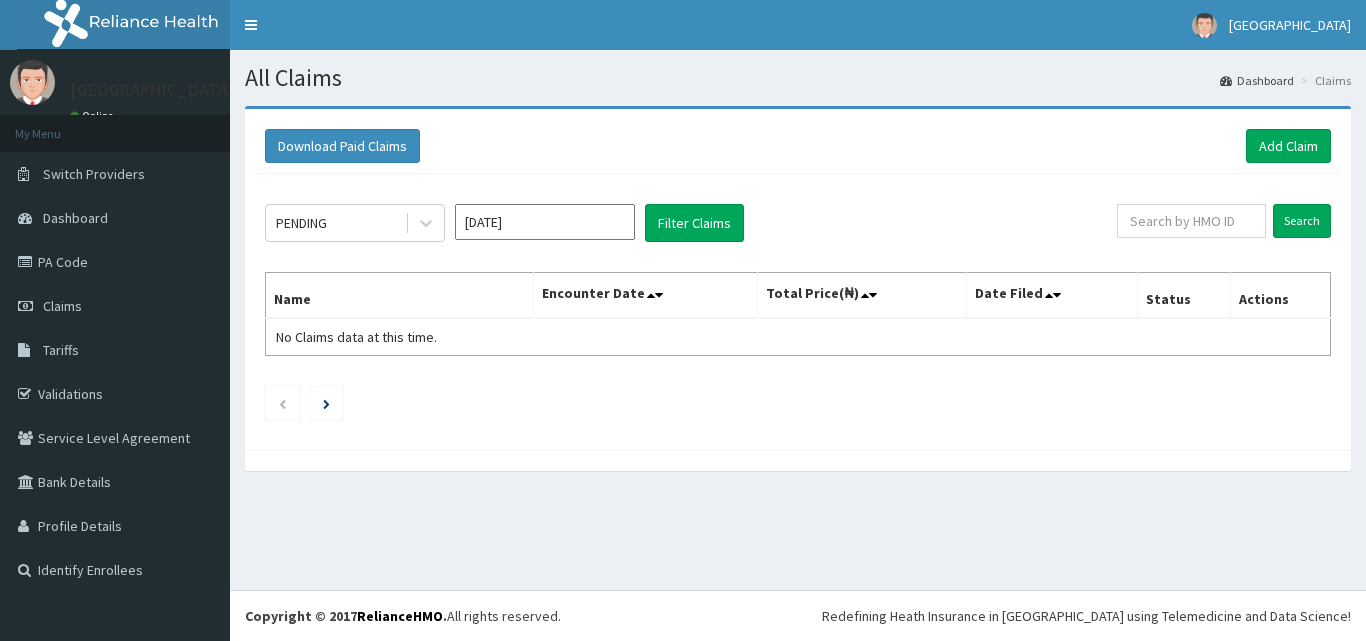 scroll, scrollTop: 0, scrollLeft: 0, axis: both 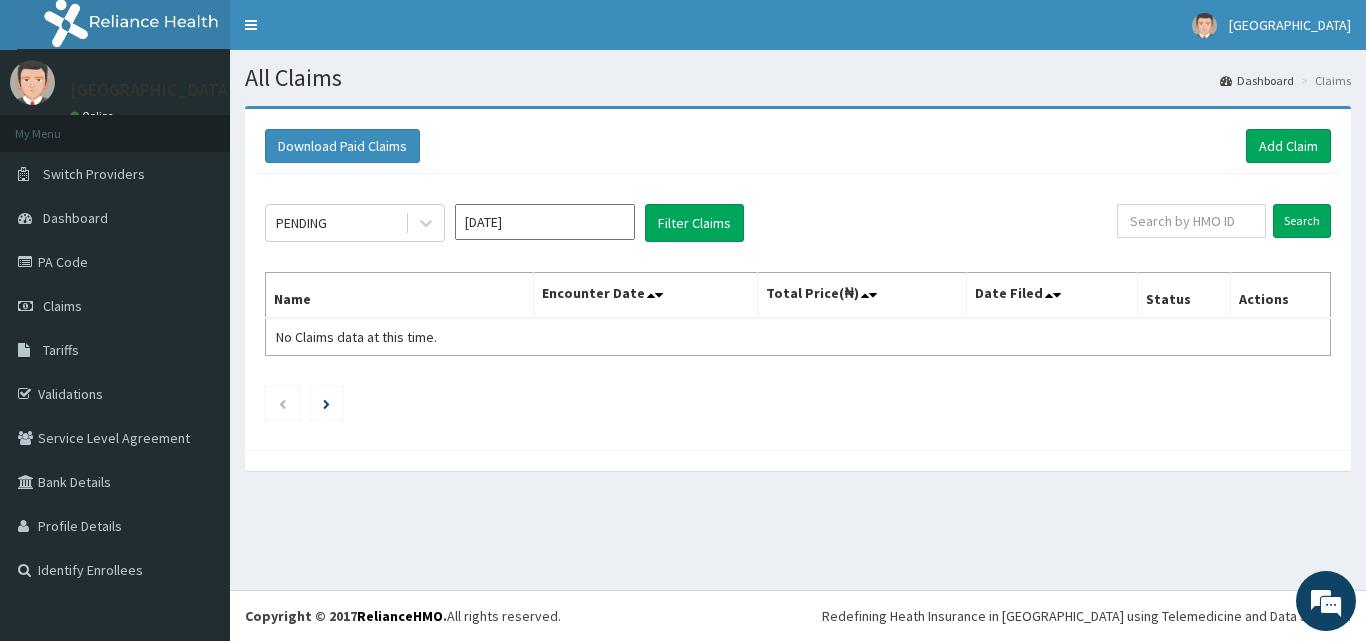 click on "Jul 2025" at bounding box center (545, 222) 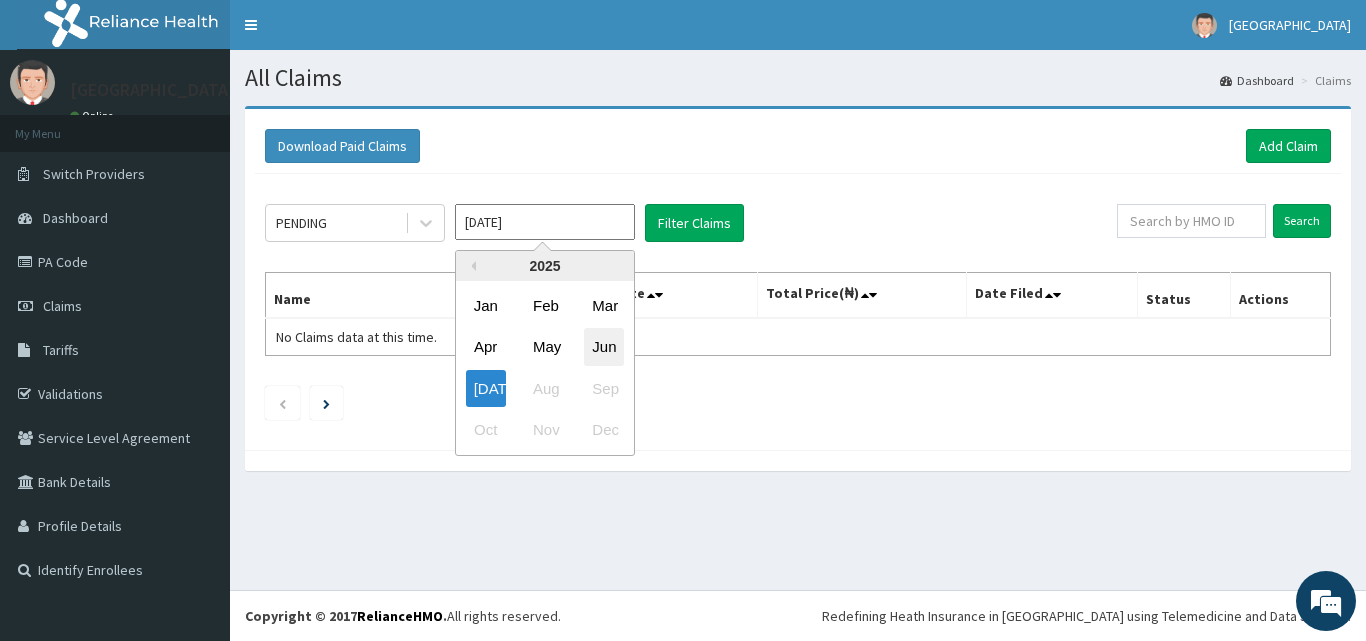 click on "Jun" at bounding box center [604, 347] 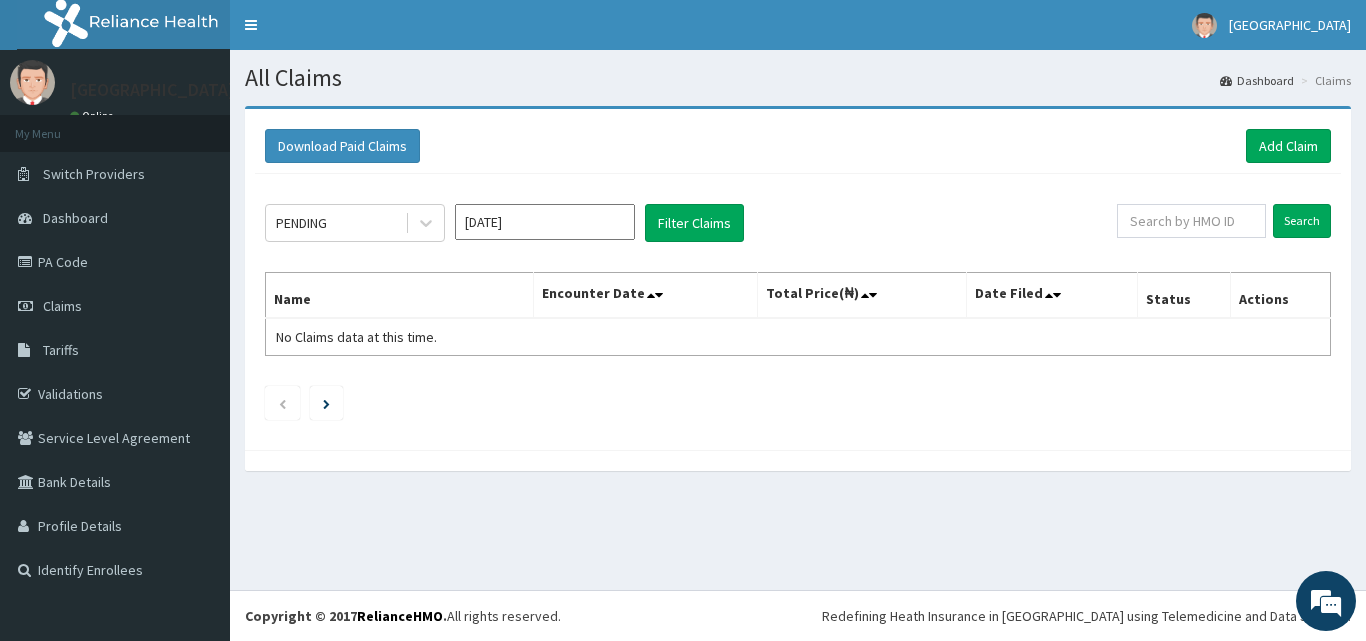 click on "PENDING Jun 2025 Filter Claims Search Name Encounter Date Total Price(₦) Date Filed Status Actions No Claims data at this time." 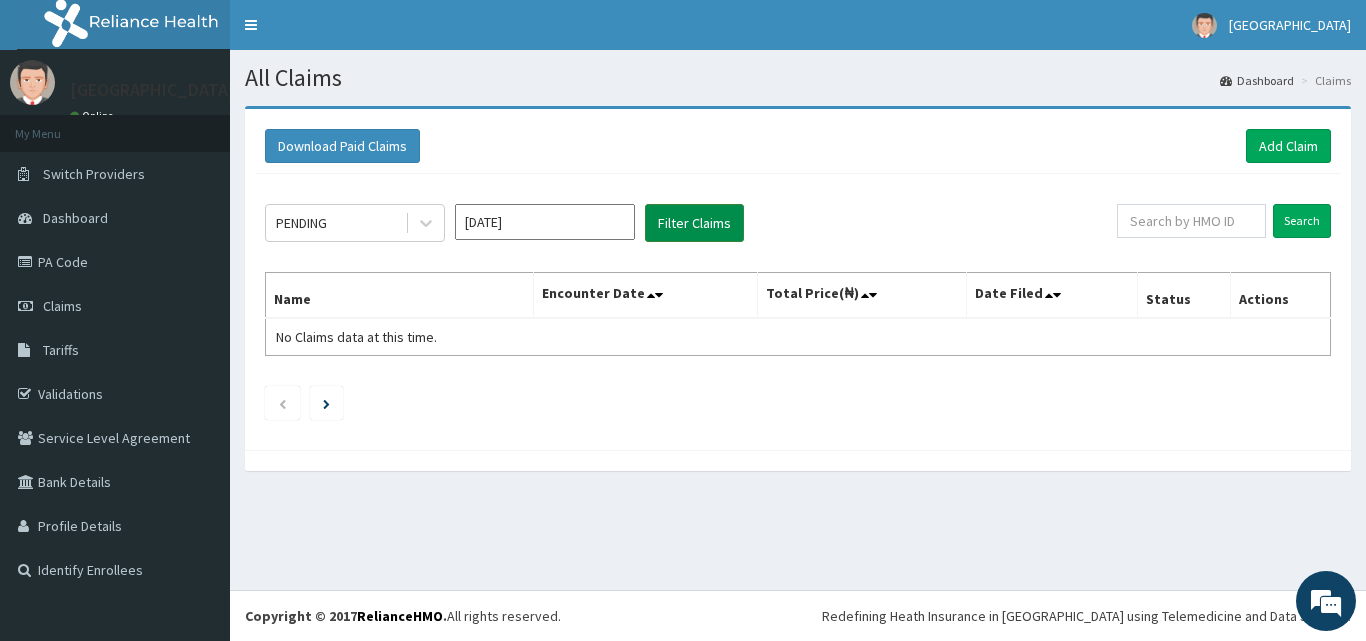 click on "Filter Claims" at bounding box center [694, 223] 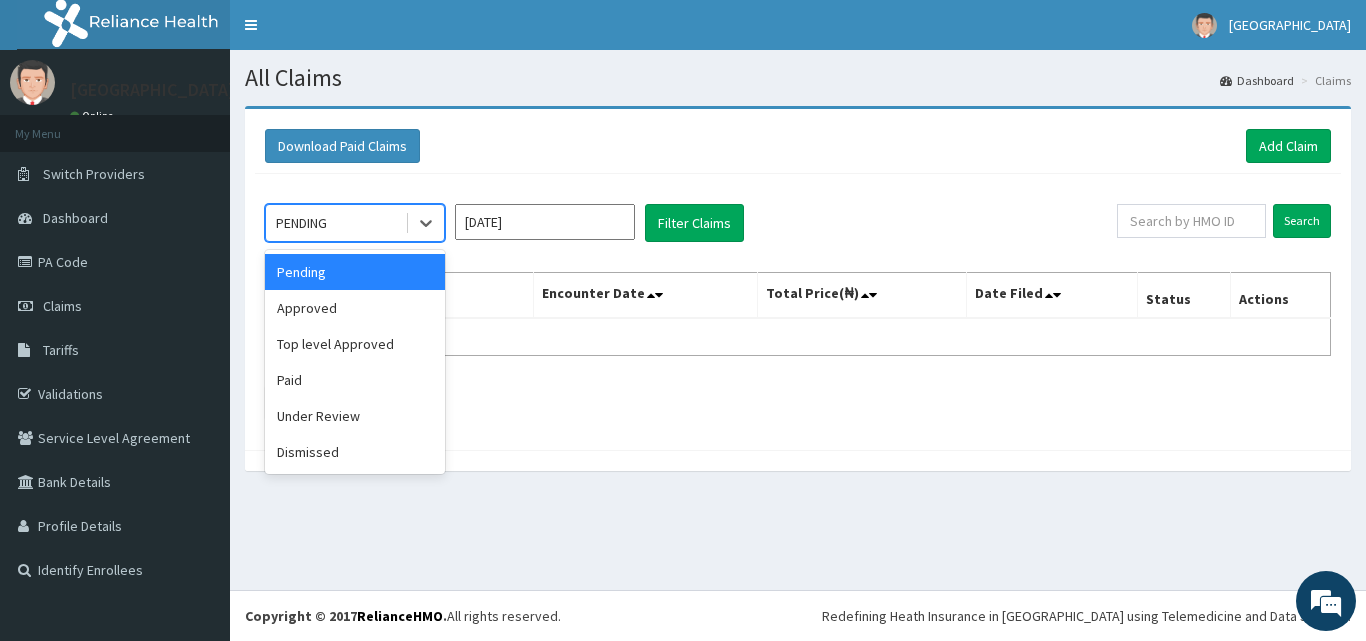 click on "PENDING" at bounding box center (335, 223) 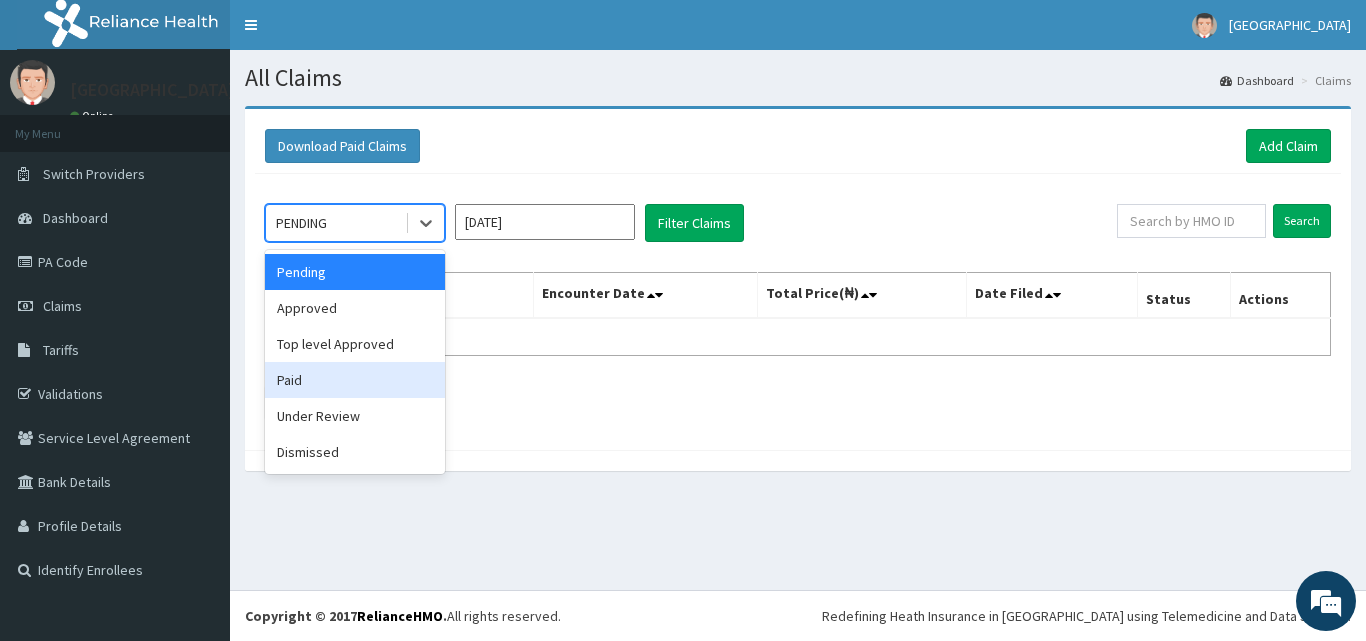 click on "Paid" at bounding box center [355, 380] 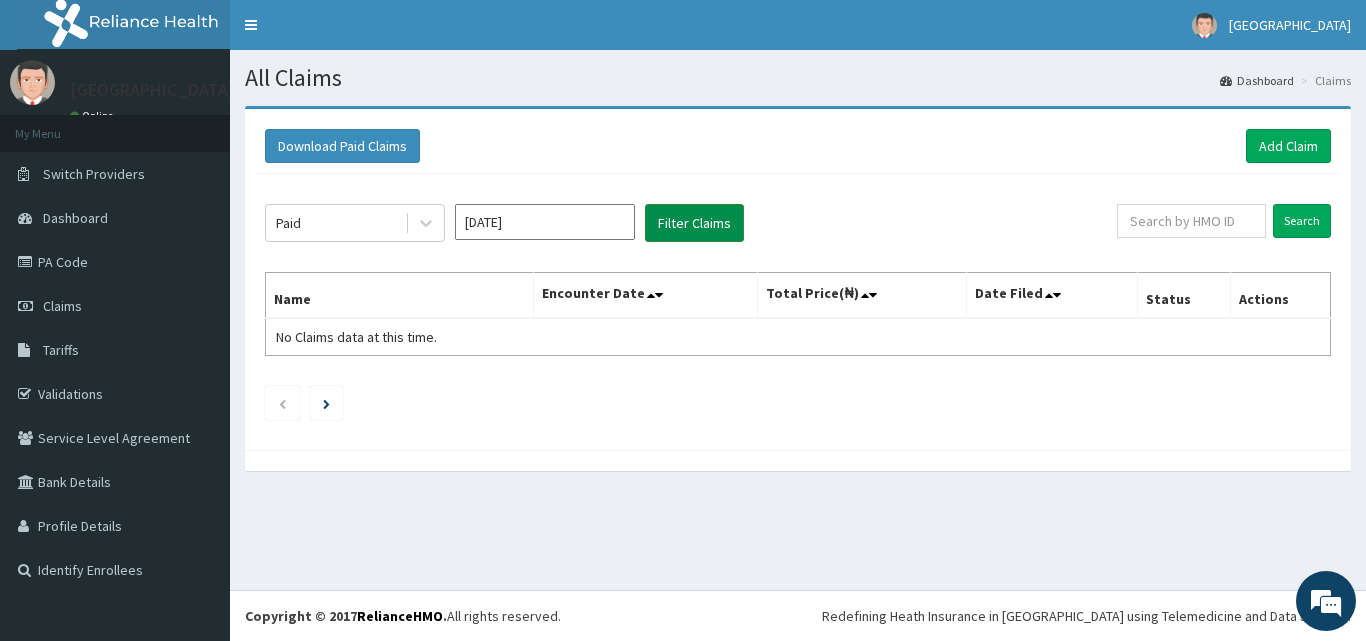 click on "Filter Claims" at bounding box center [694, 223] 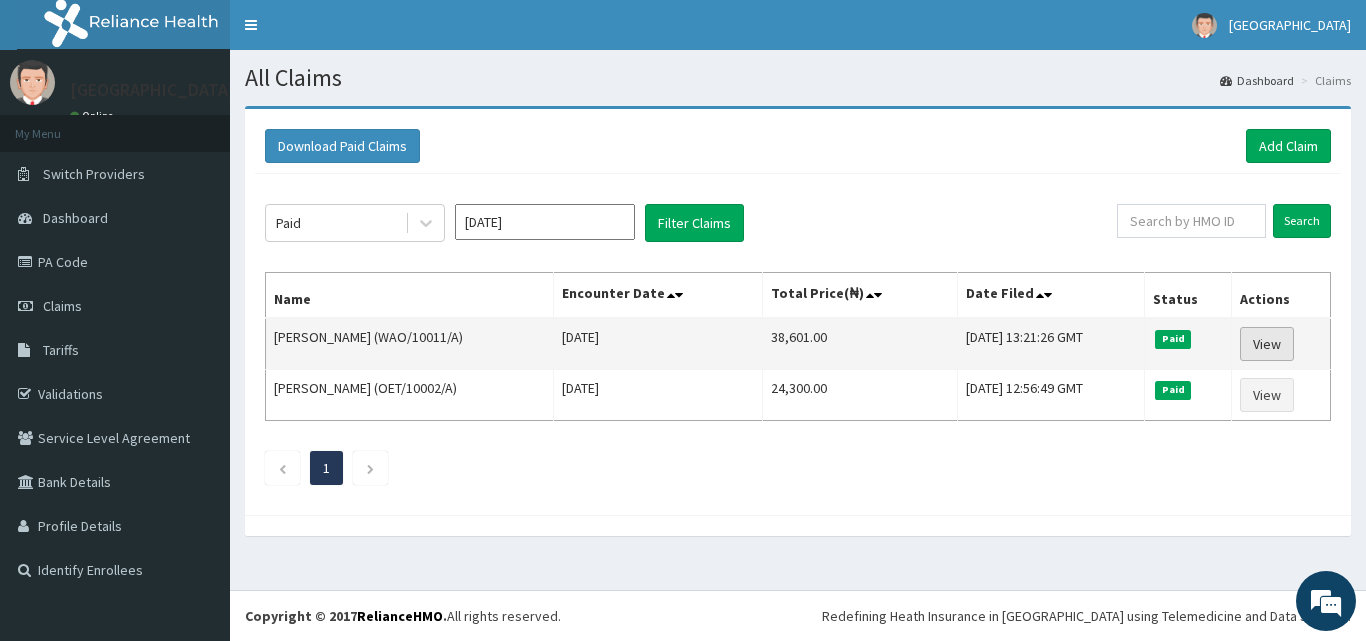 click on "View" at bounding box center [1267, 344] 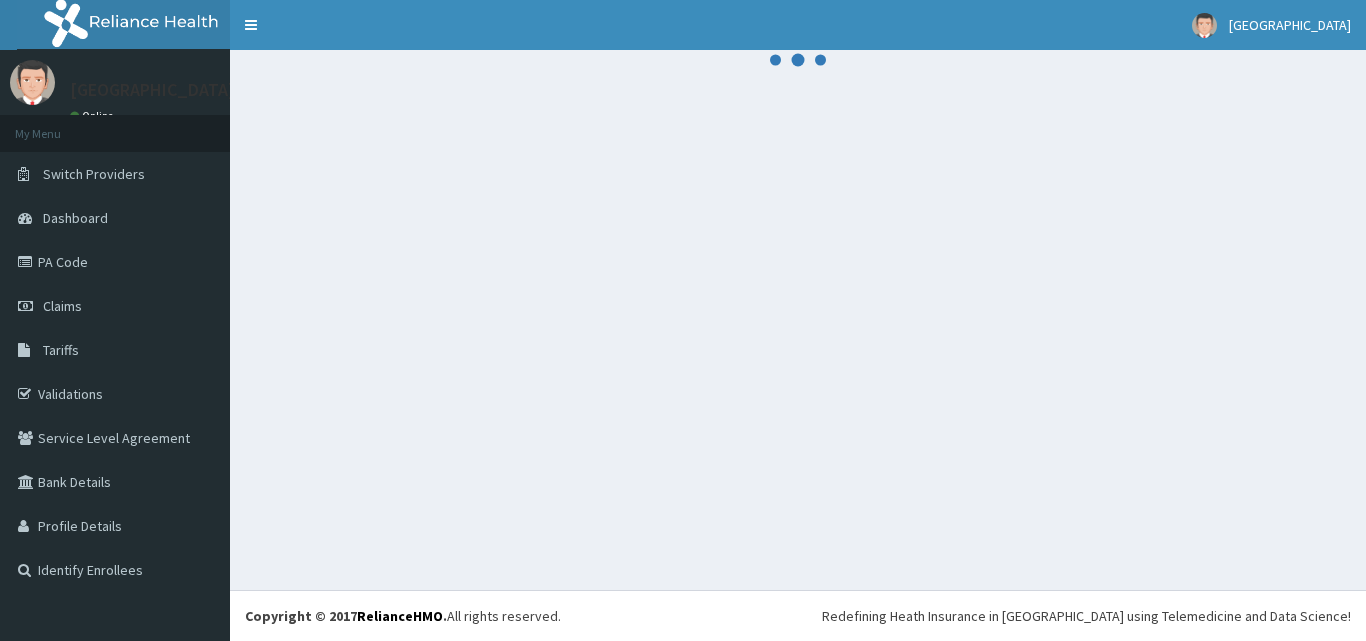 scroll, scrollTop: 0, scrollLeft: 0, axis: both 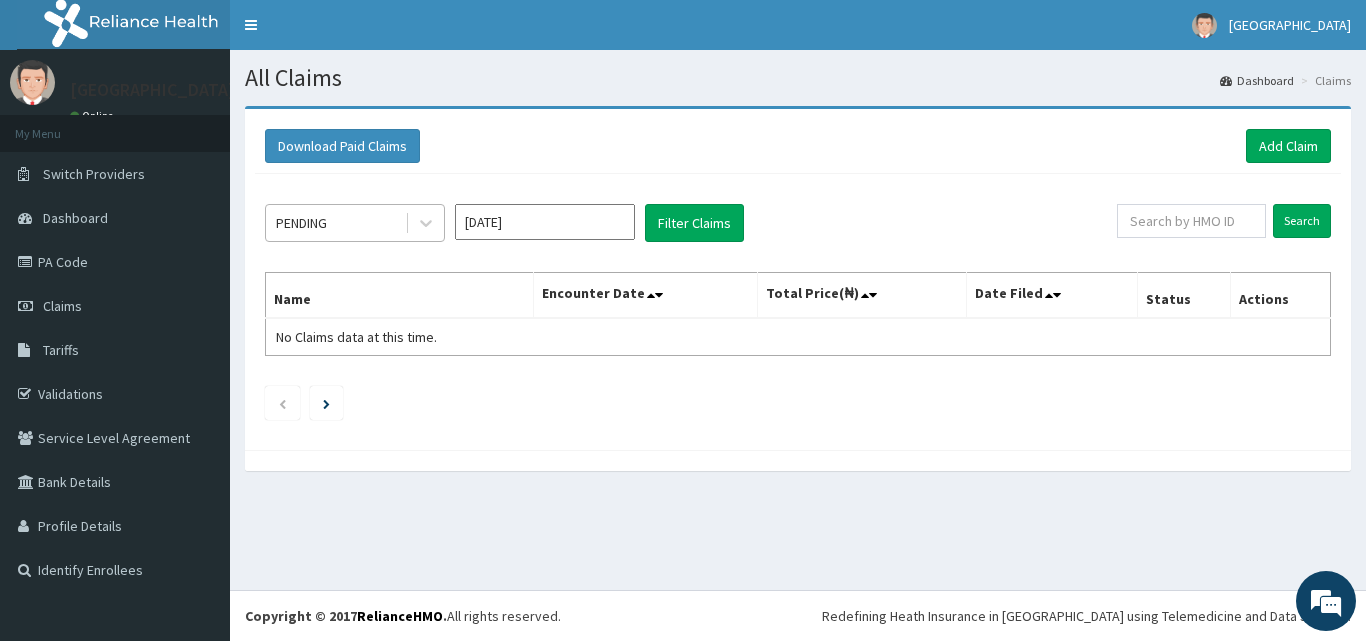 click on "PENDING" at bounding box center [335, 223] 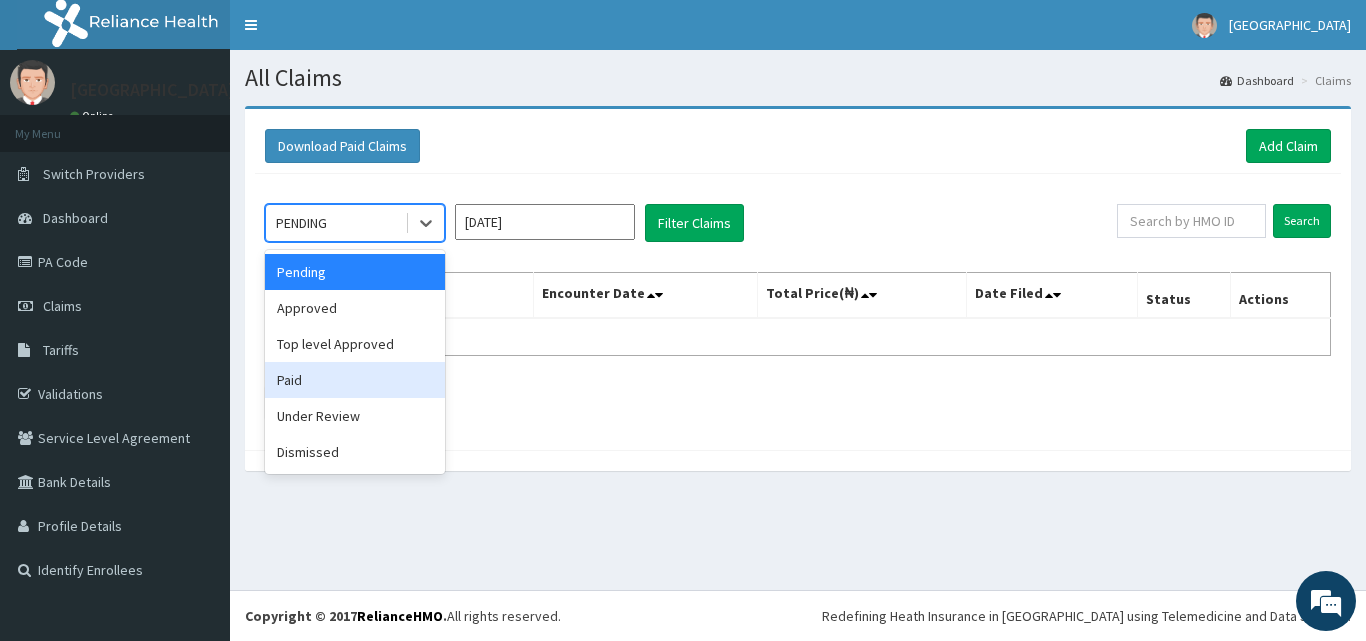 click on "Paid" at bounding box center [355, 380] 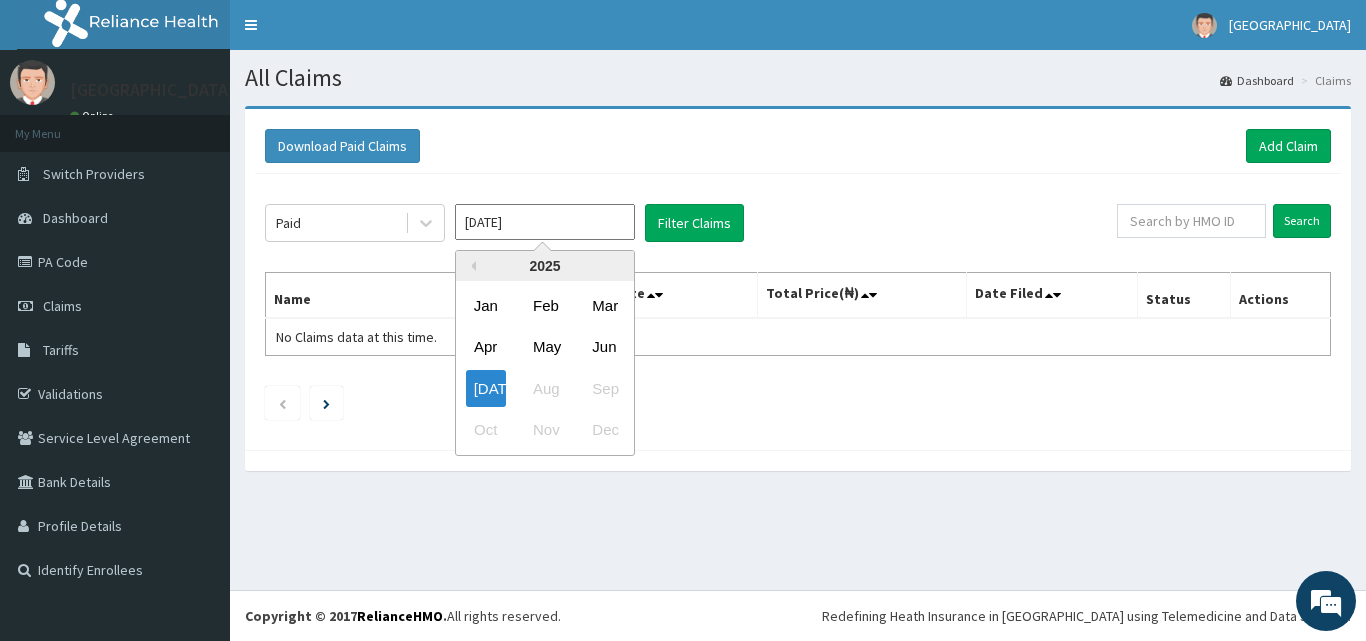 click on "Jul 2025" at bounding box center (545, 222) 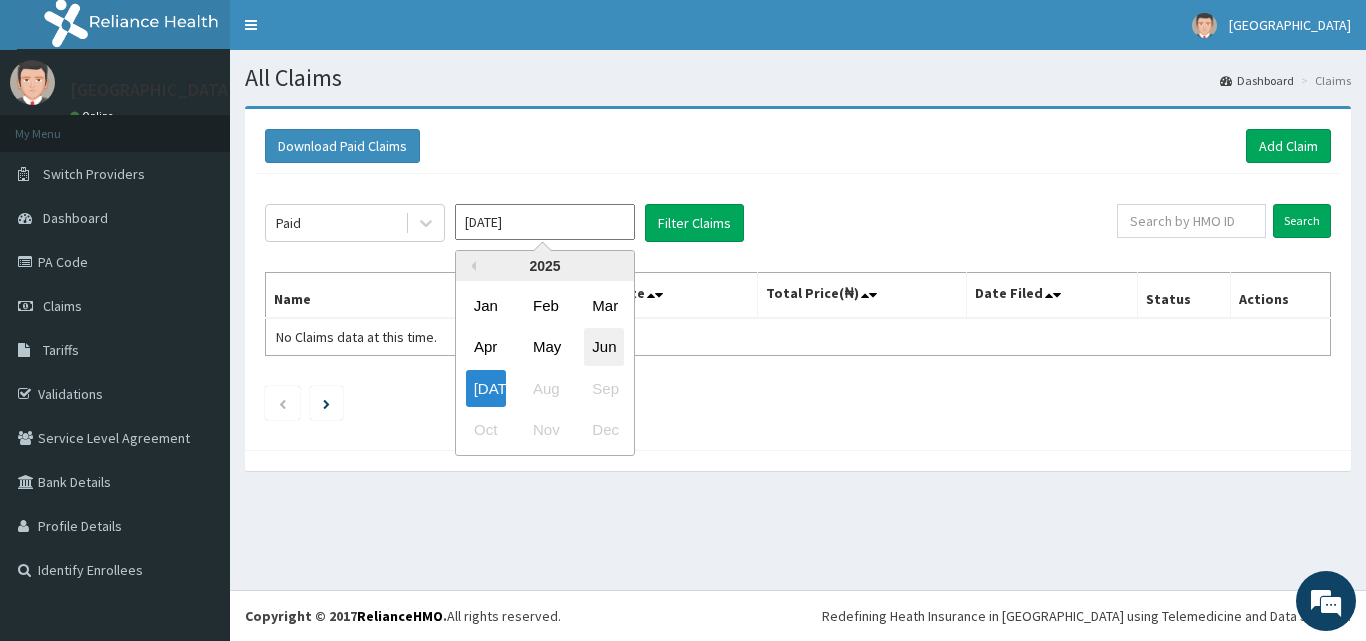 click on "Jun" at bounding box center (604, 347) 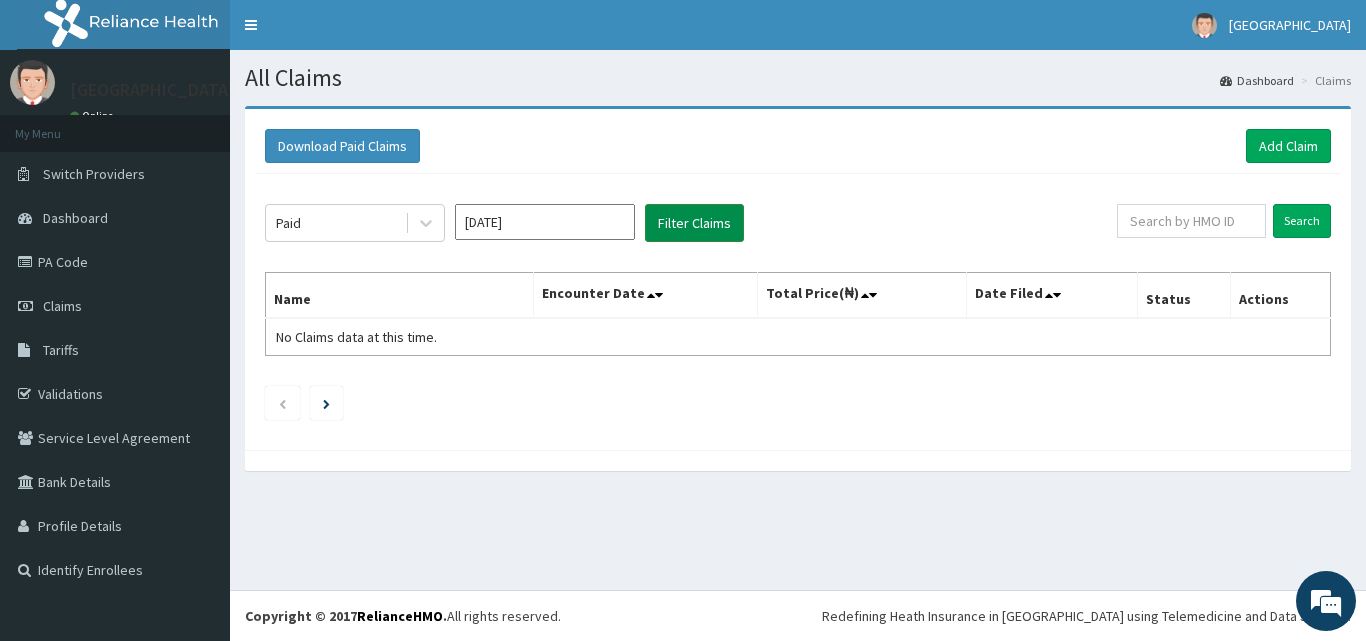 click on "Filter Claims" at bounding box center [694, 223] 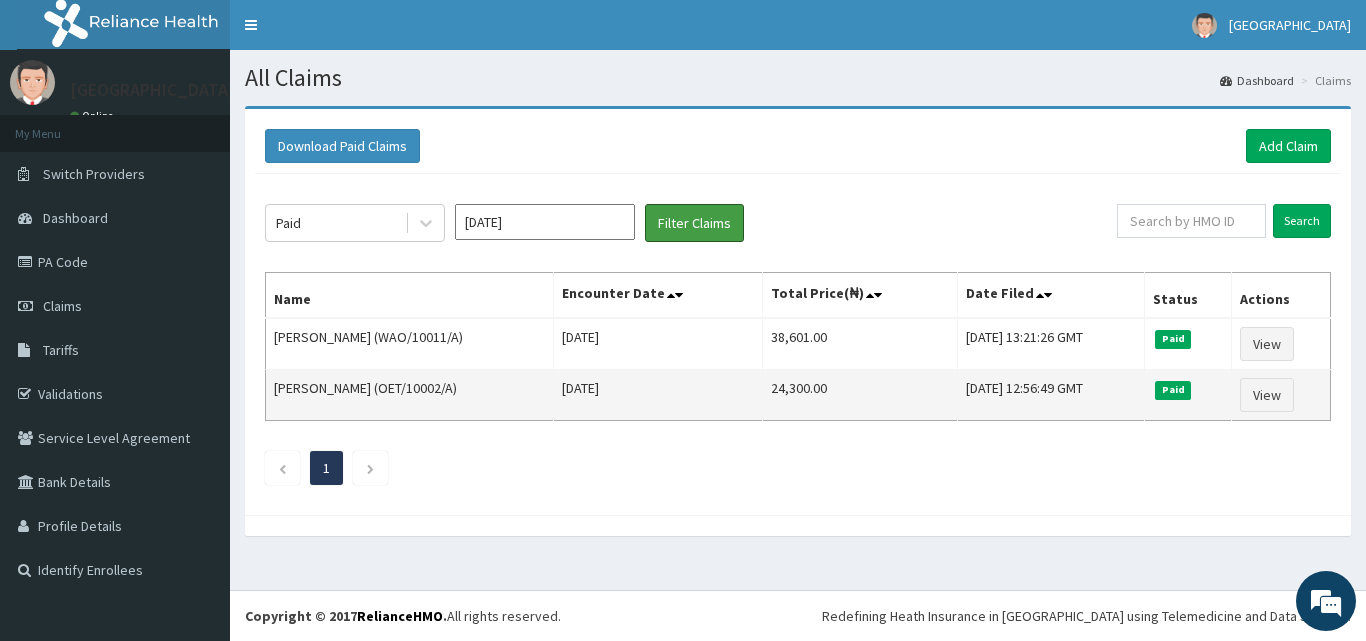 scroll, scrollTop: 0, scrollLeft: 0, axis: both 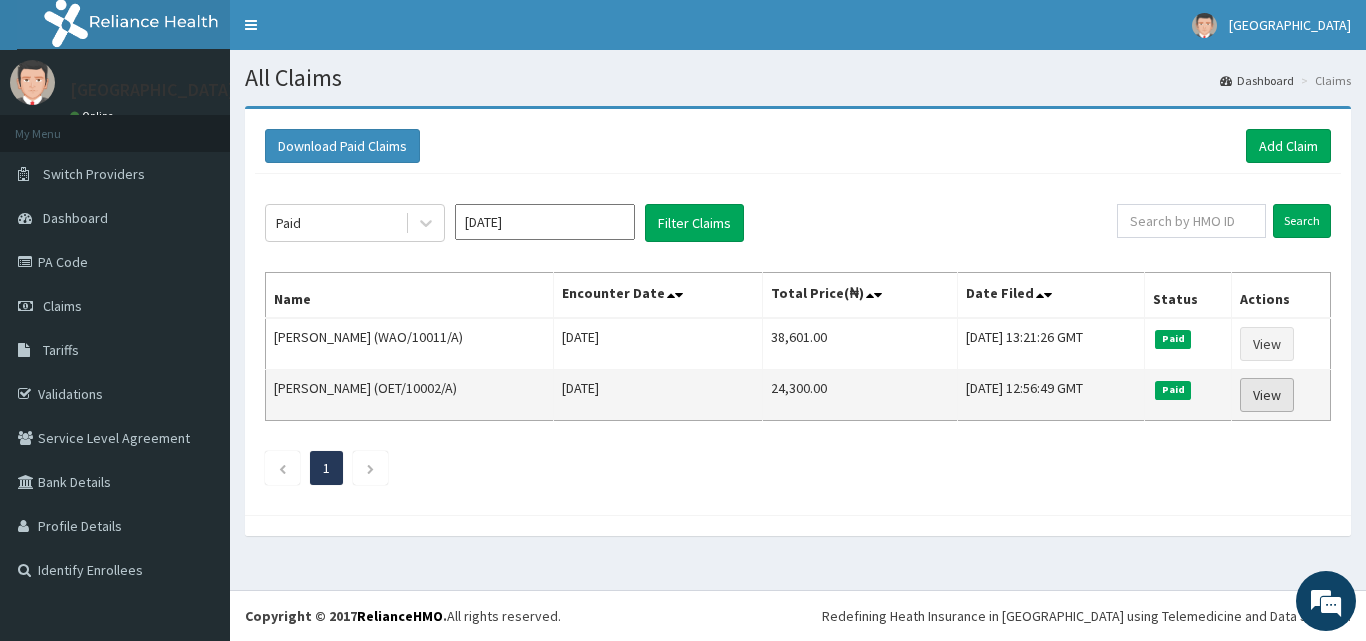 click on "View" at bounding box center [1267, 395] 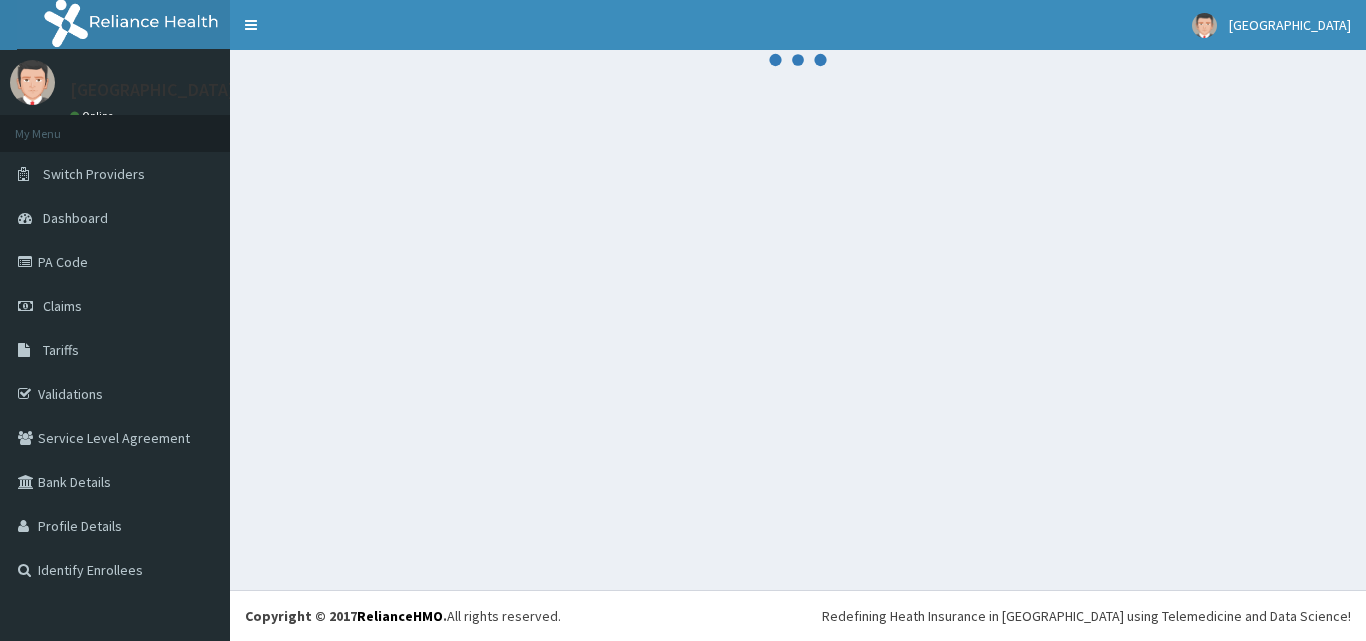 scroll, scrollTop: 0, scrollLeft: 0, axis: both 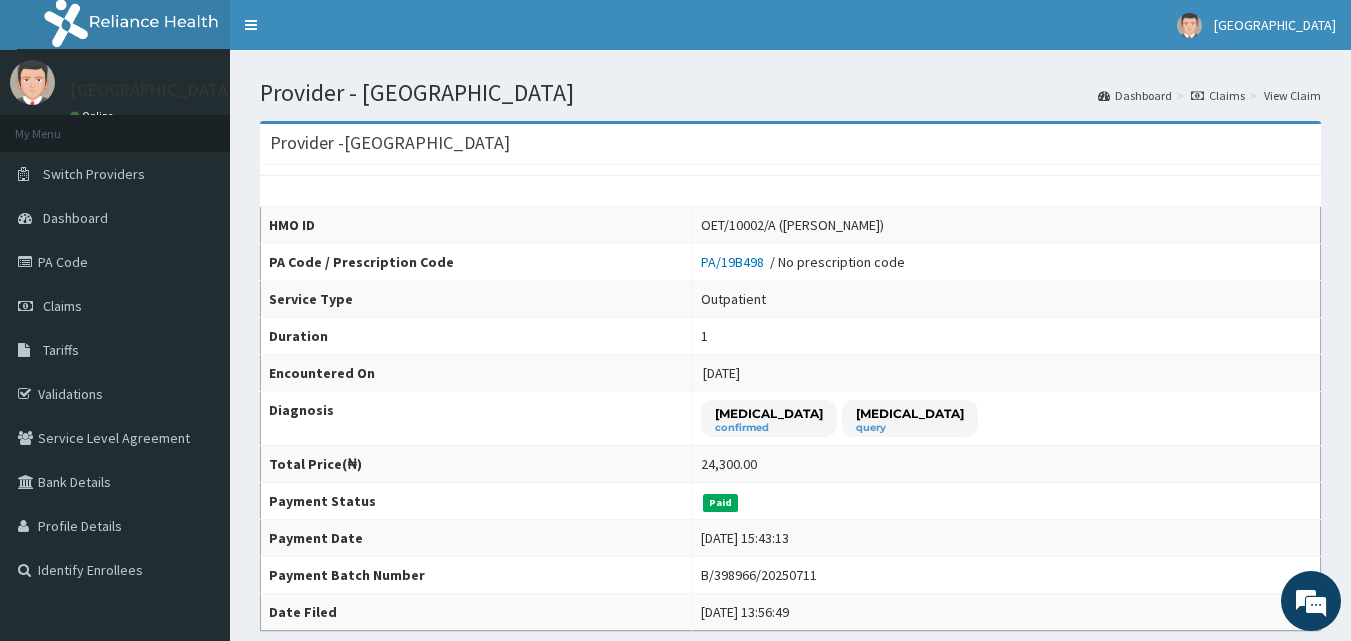 drag, startPoint x: 949, startPoint y: 225, endPoint x: 858, endPoint y: 222, distance: 91.04944 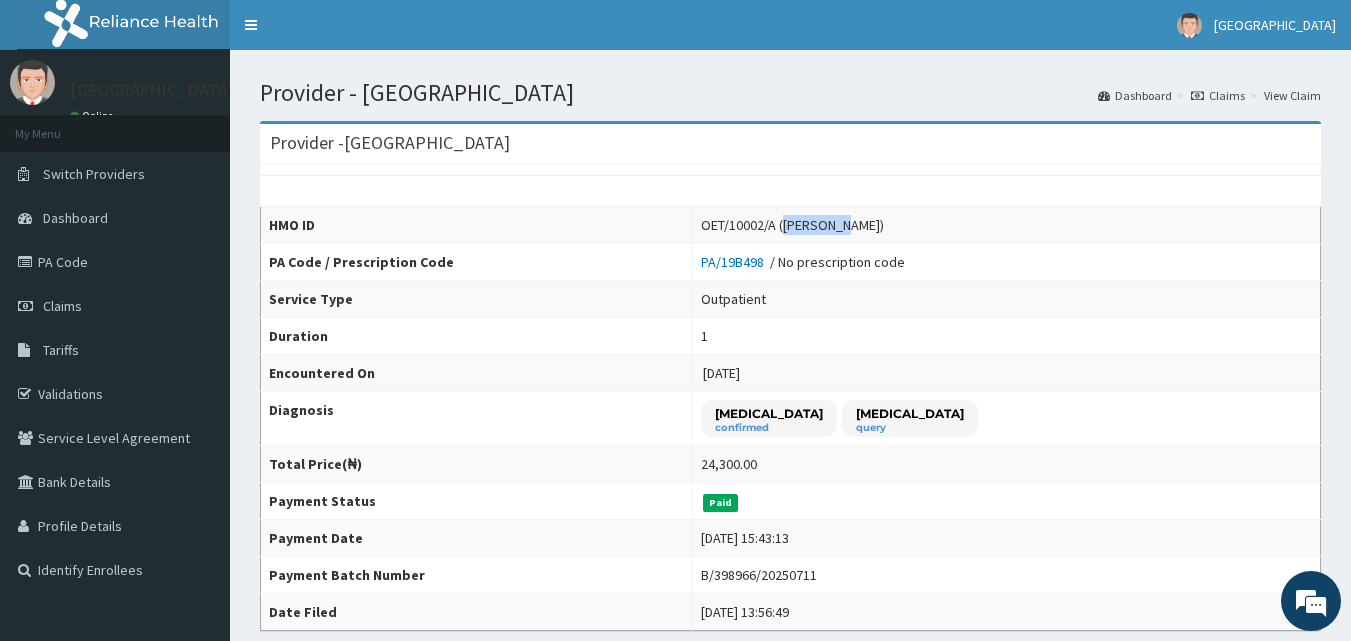 drag, startPoint x: 884, startPoint y: 221, endPoint x: 827, endPoint y: 226, distance: 57.21888 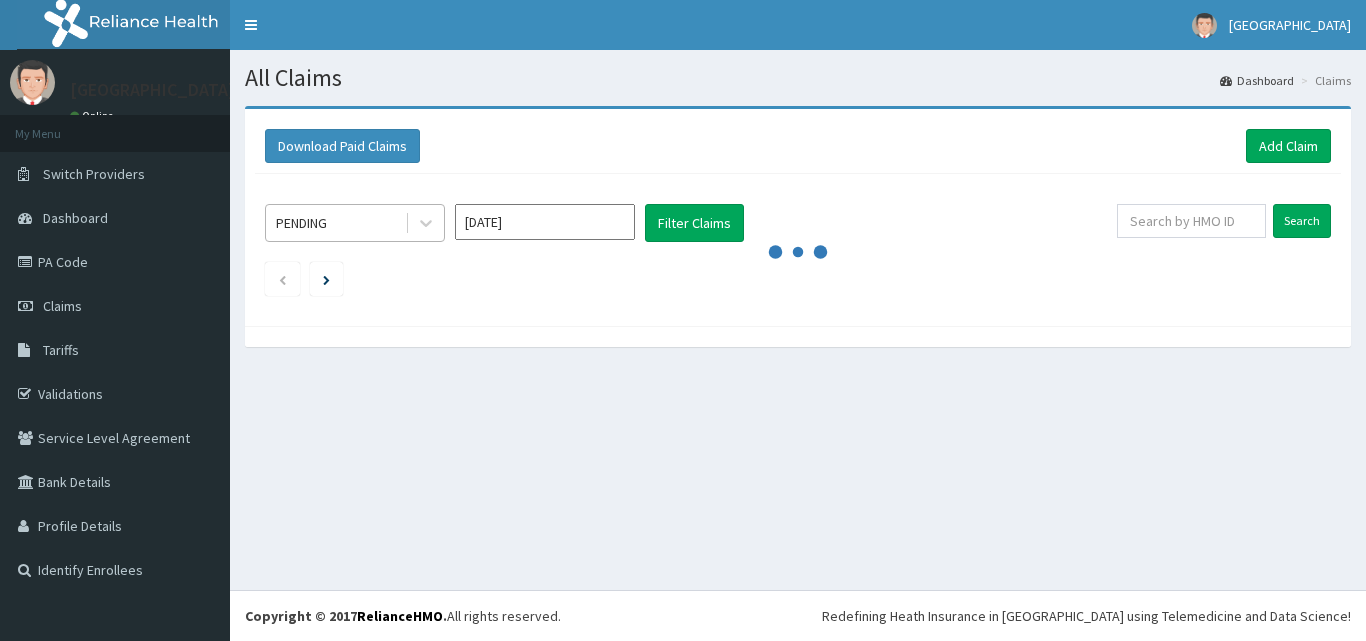 scroll, scrollTop: 0, scrollLeft: 0, axis: both 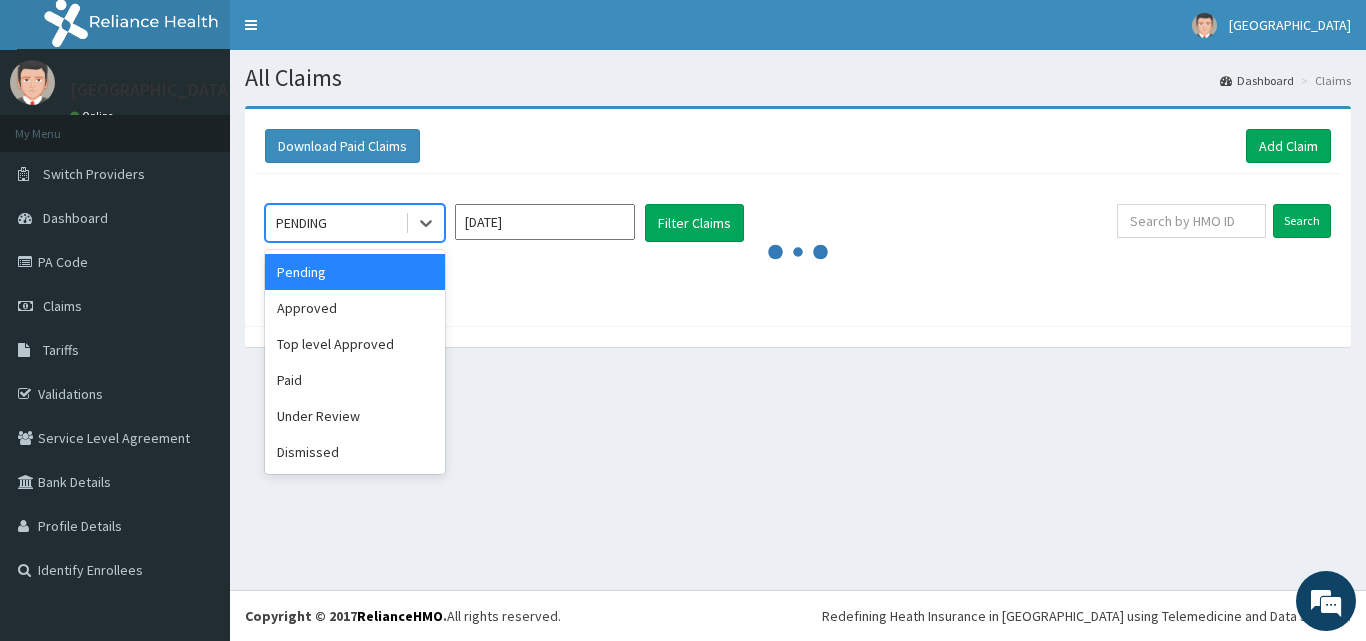 click on "PENDING" at bounding box center [335, 223] 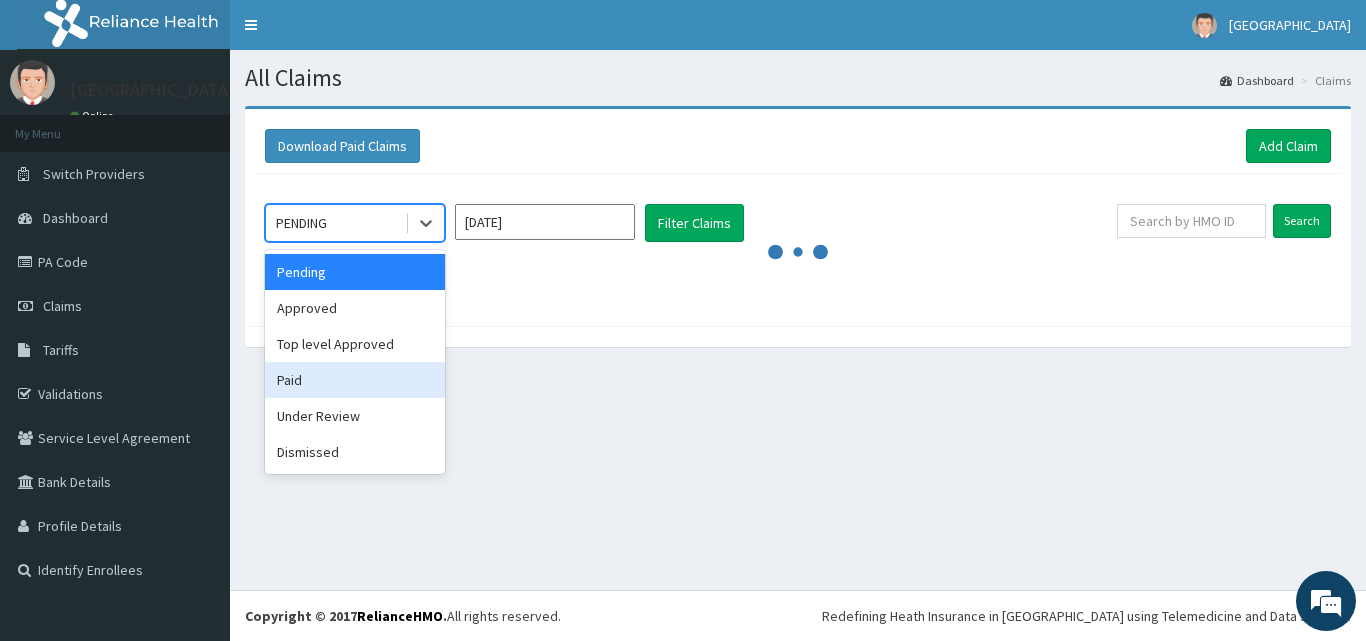 click on "Paid" at bounding box center (355, 380) 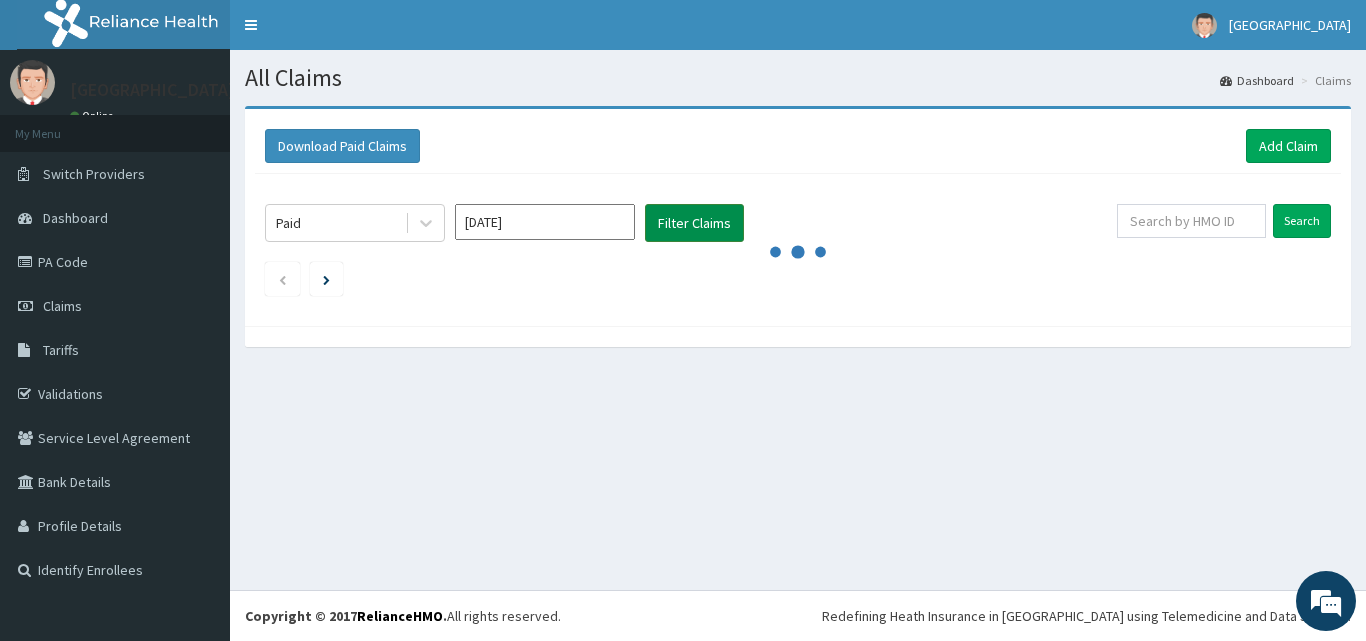 click on "Filter Claims" at bounding box center (694, 223) 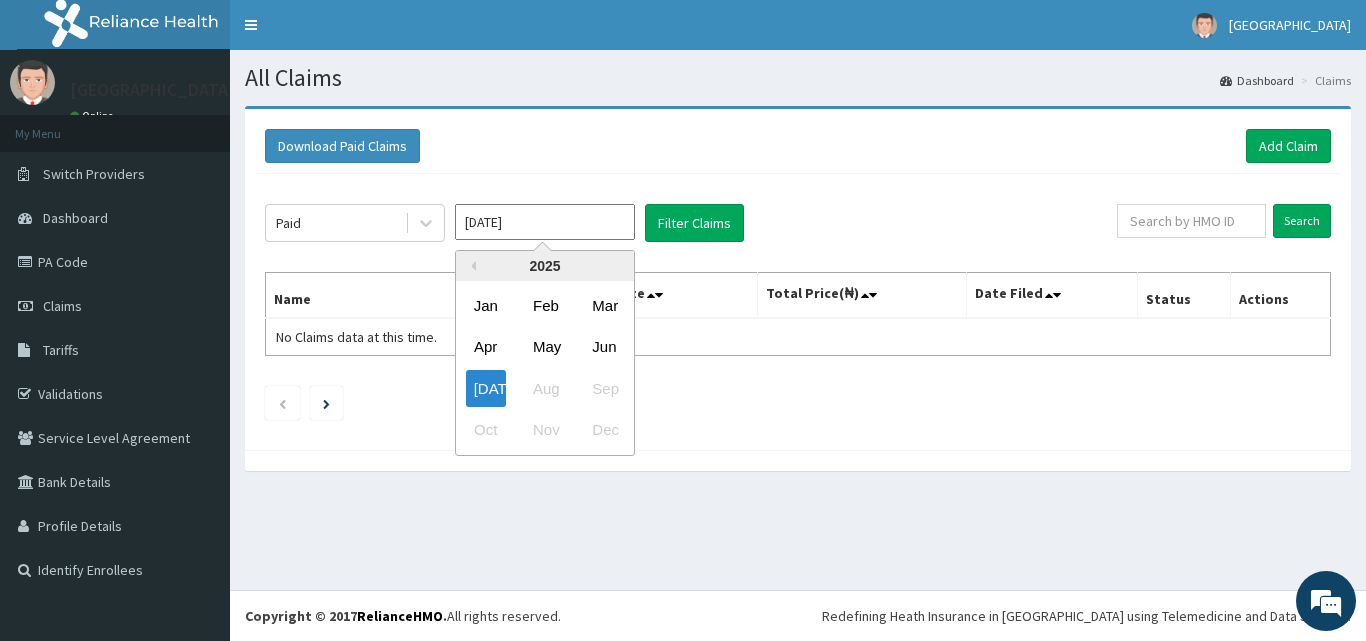 click on "[DATE]" at bounding box center [545, 222] 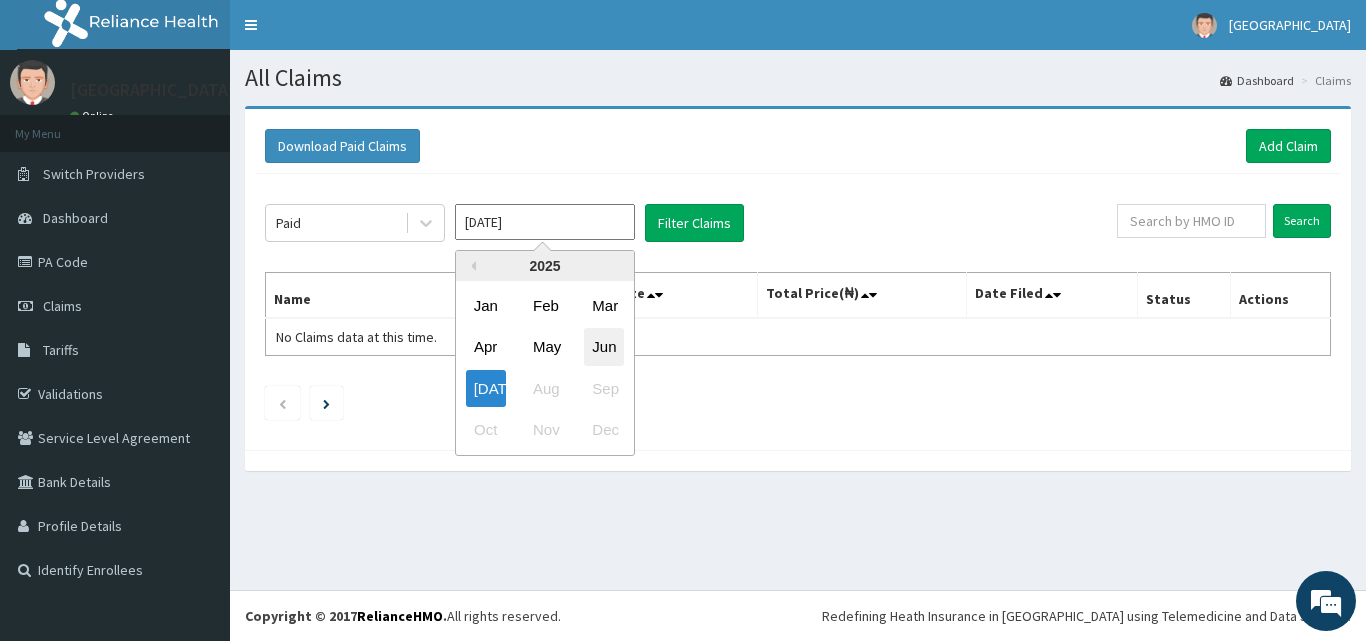 click on "Jun" at bounding box center [604, 347] 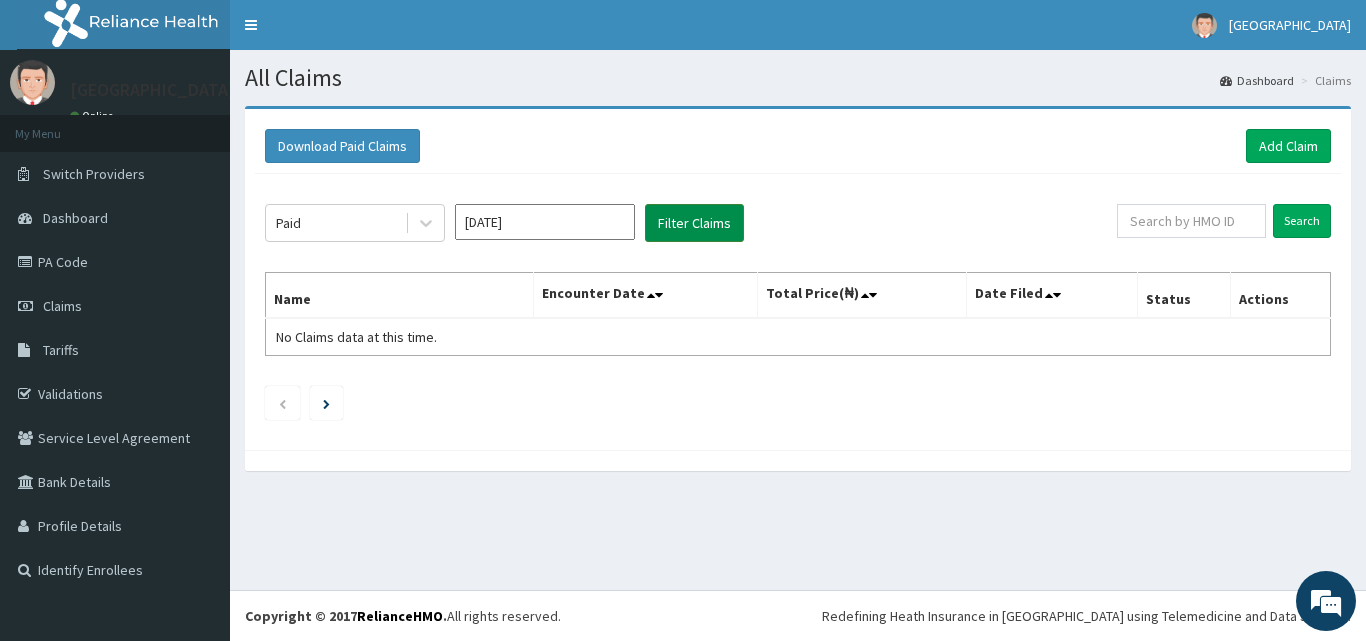 click on "Filter Claims" at bounding box center (694, 223) 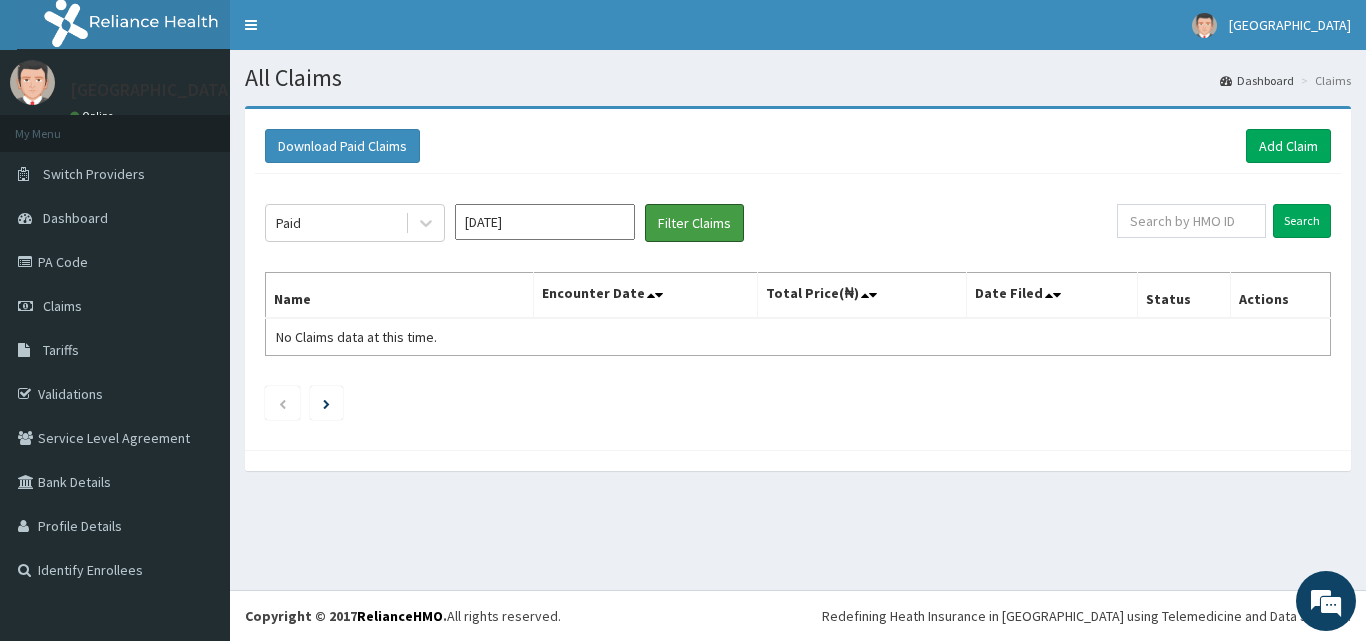 scroll, scrollTop: 0, scrollLeft: 0, axis: both 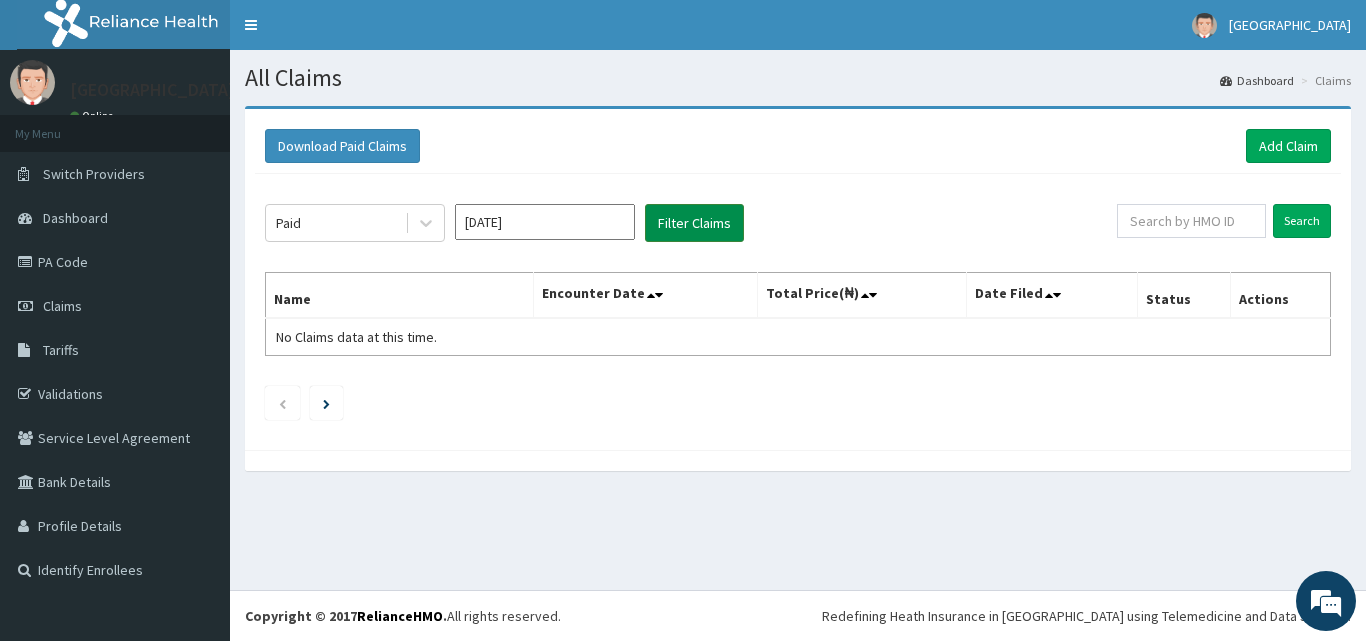 click on "Filter Claims" at bounding box center (694, 223) 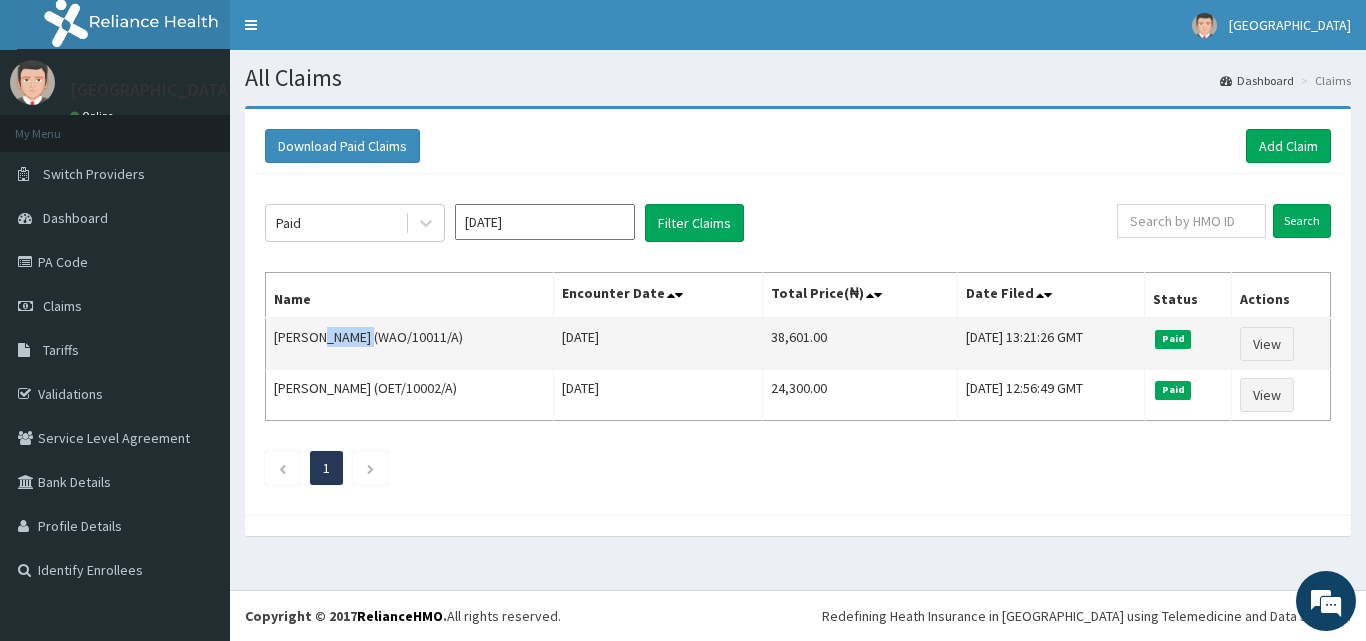 drag, startPoint x: 381, startPoint y: 335, endPoint x: 328, endPoint y: 330, distance: 53.235325 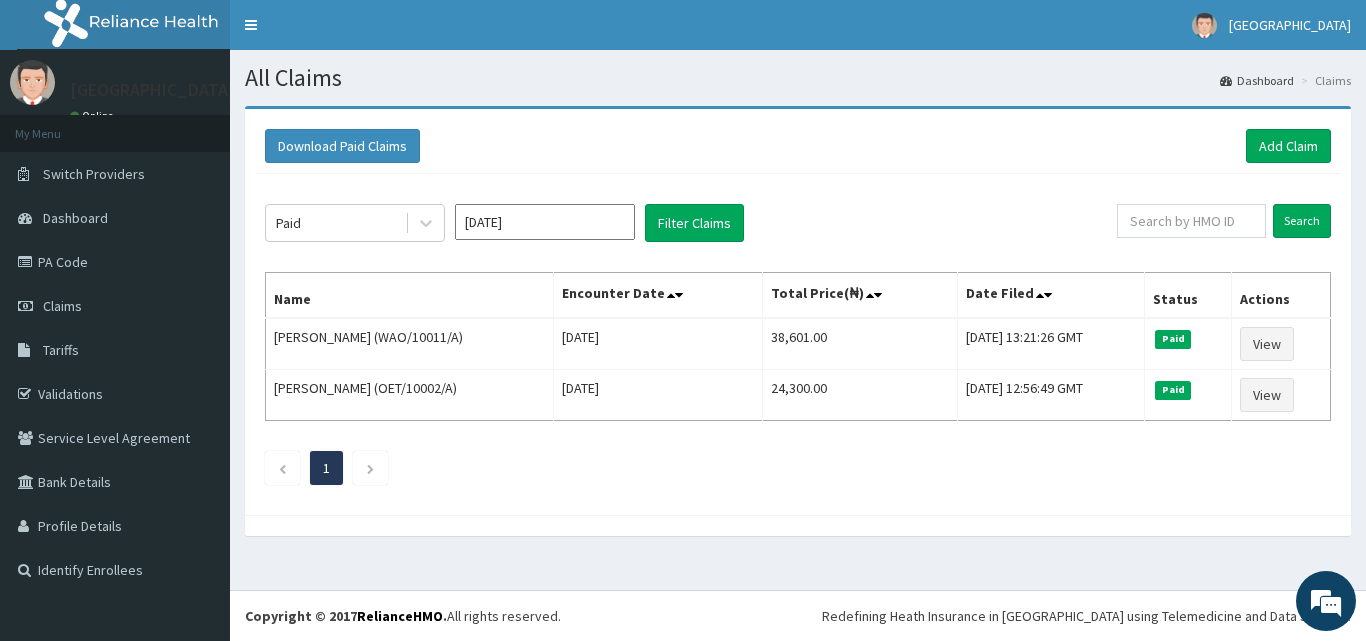 click on "1" at bounding box center (798, 468) 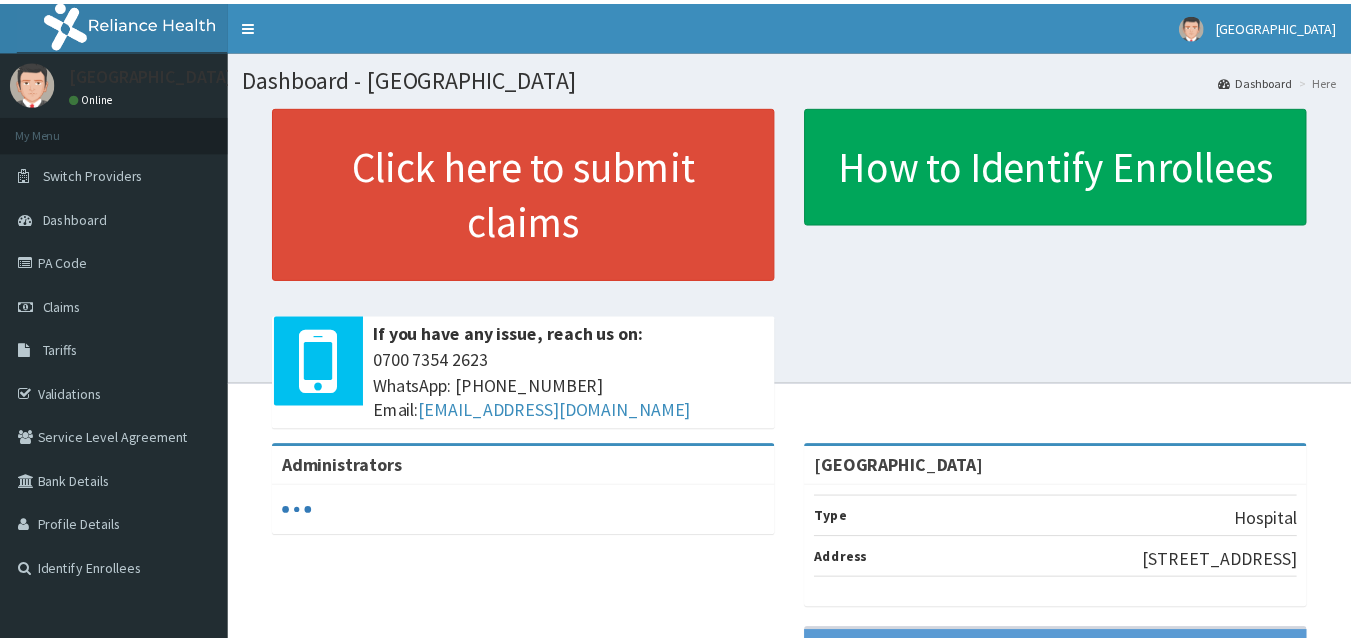 scroll, scrollTop: 0, scrollLeft: 0, axis: both 